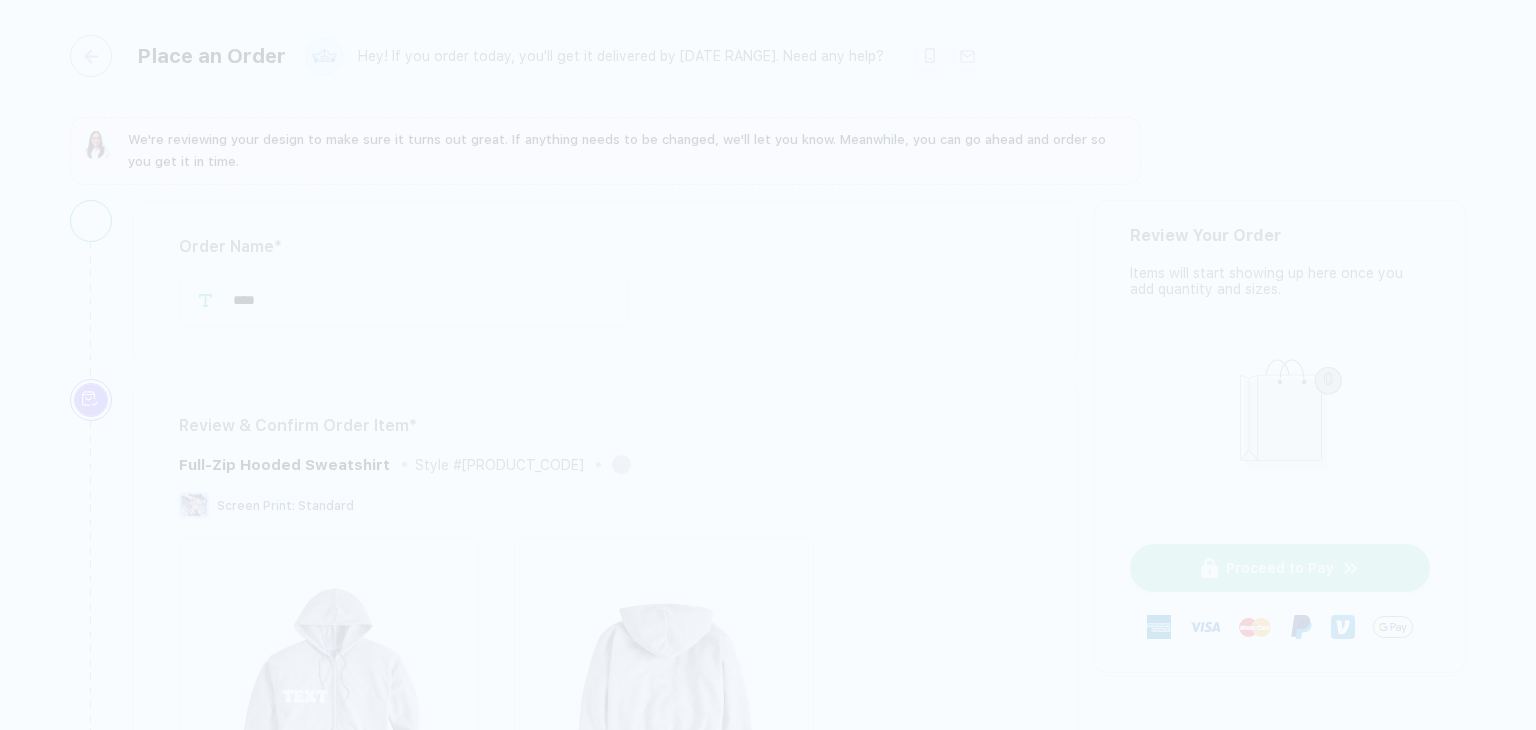 scroll, scrollTop: 0, scrollLeft: 0, axis: both 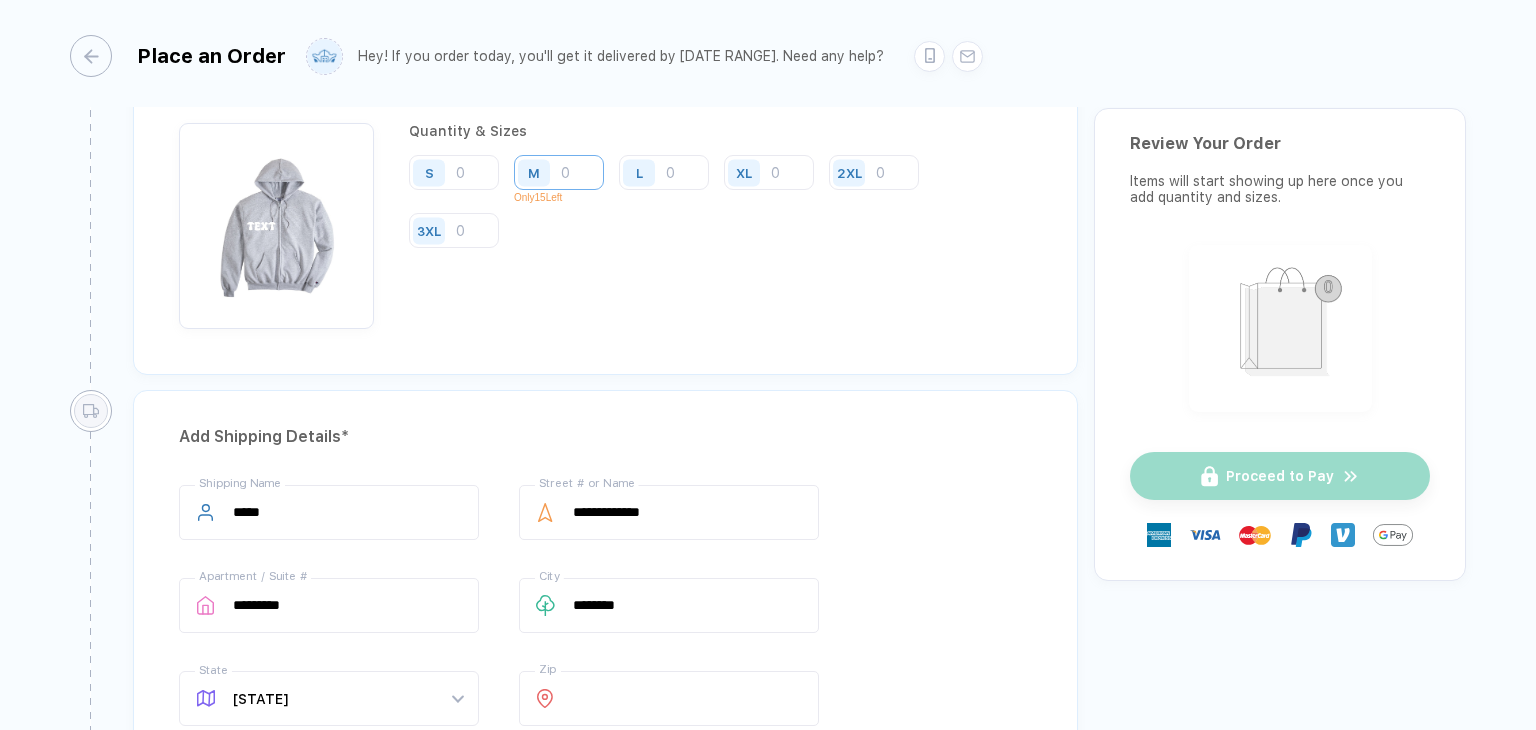 type 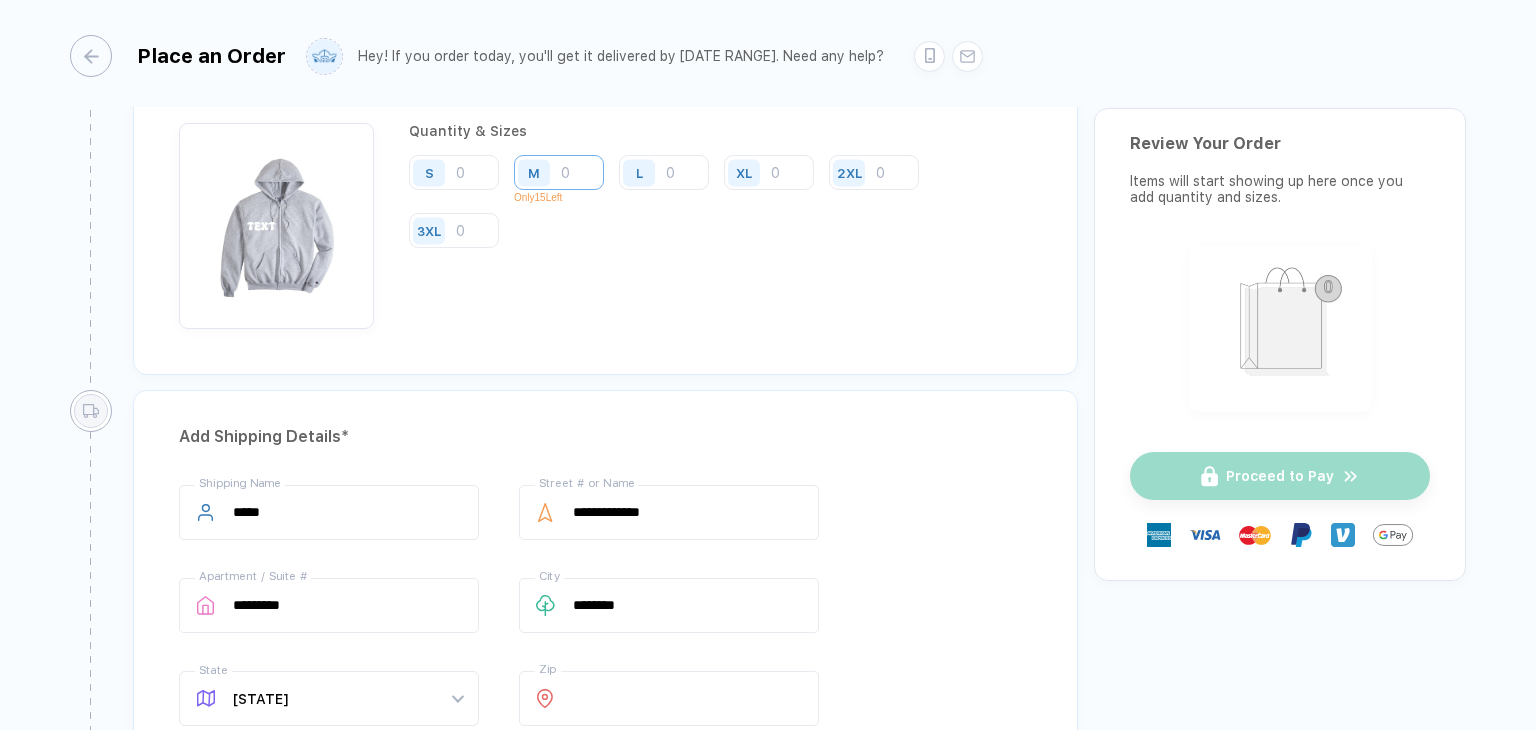 click at bounding box center (559, 172) 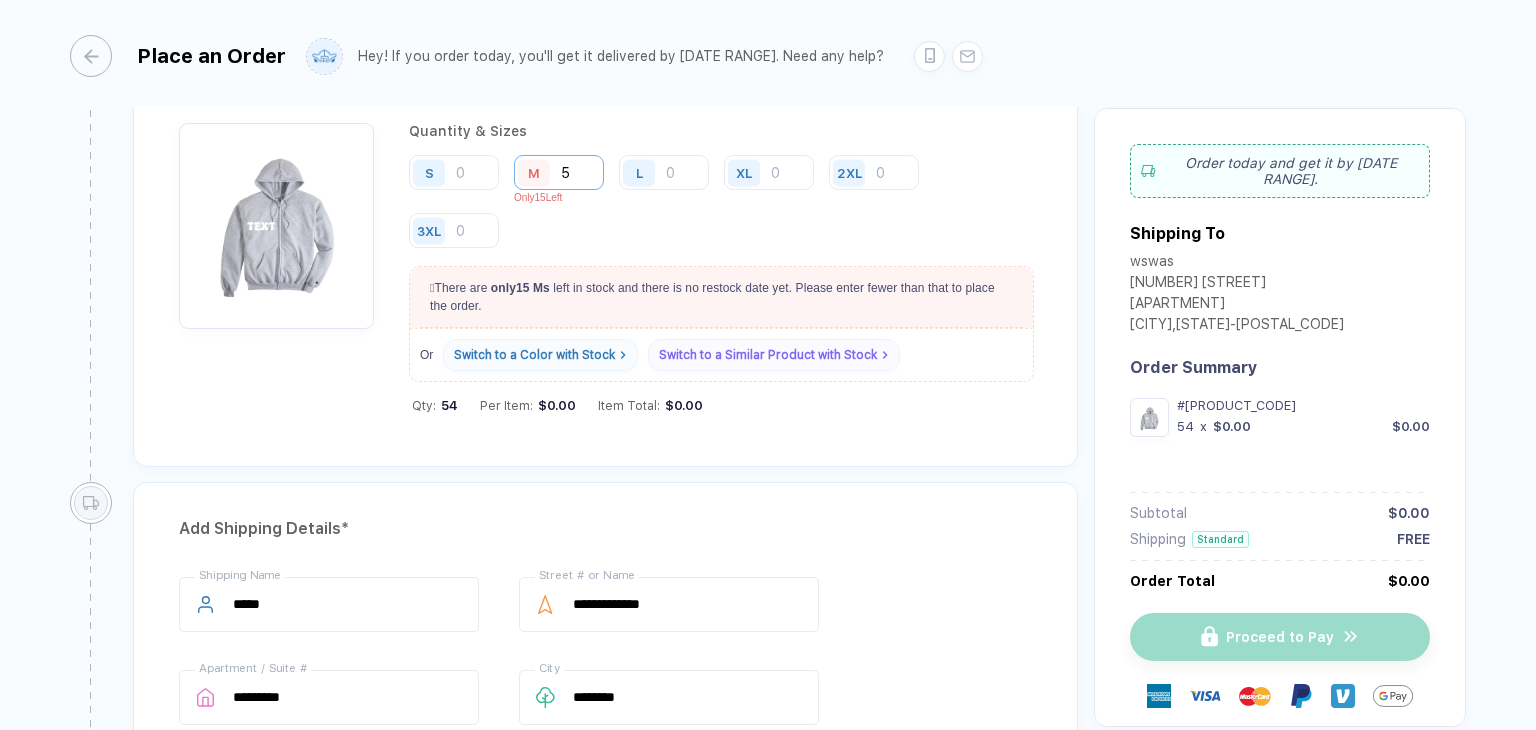 type 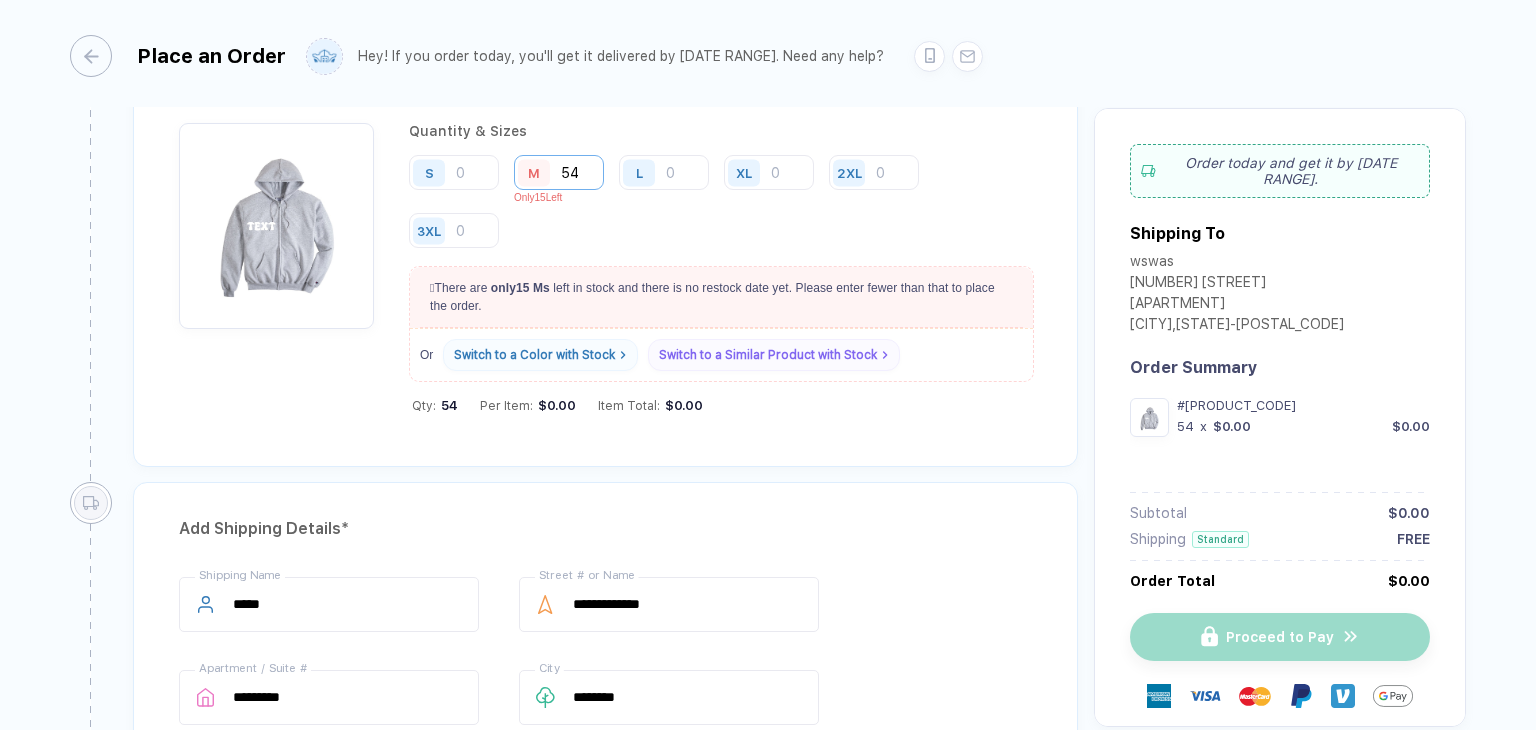 type 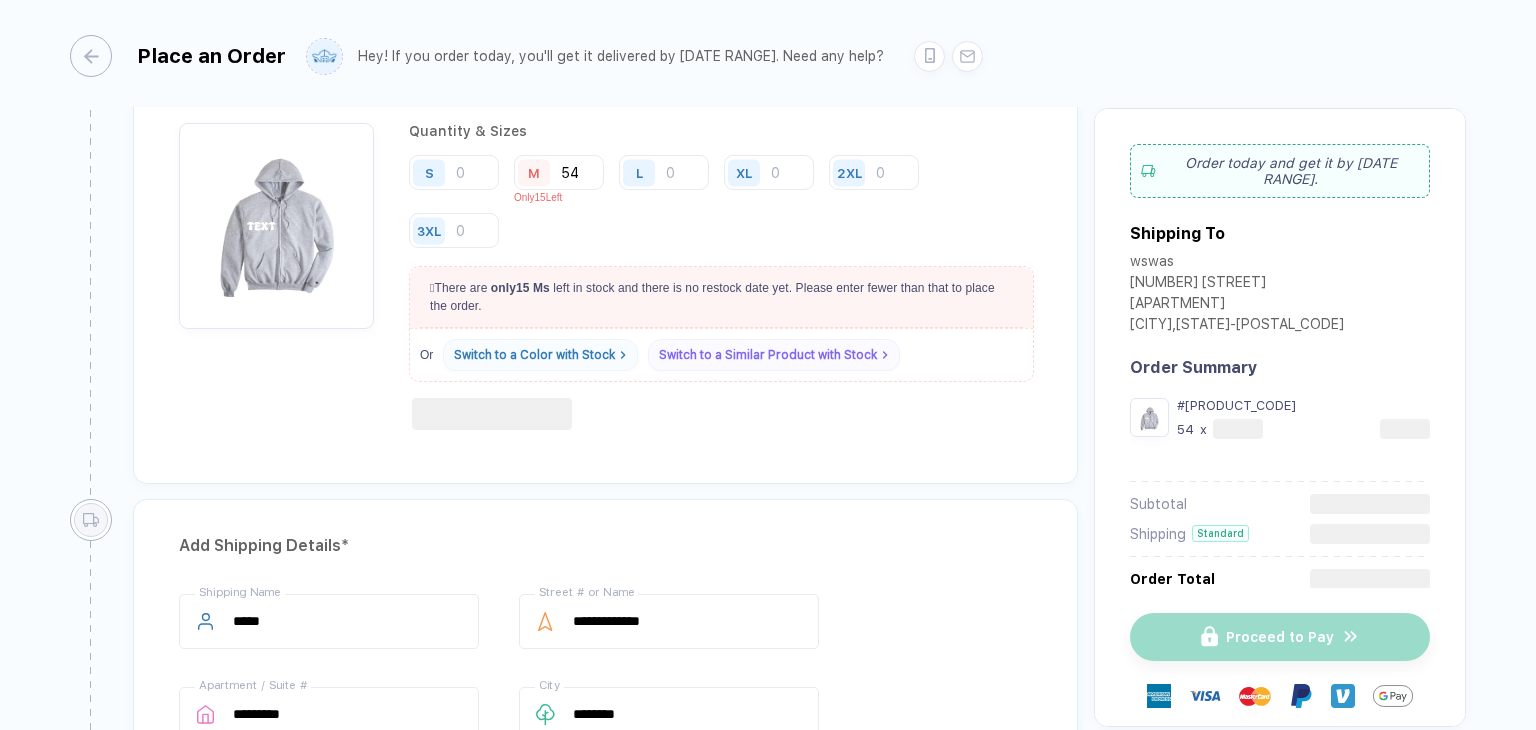 type on "54" 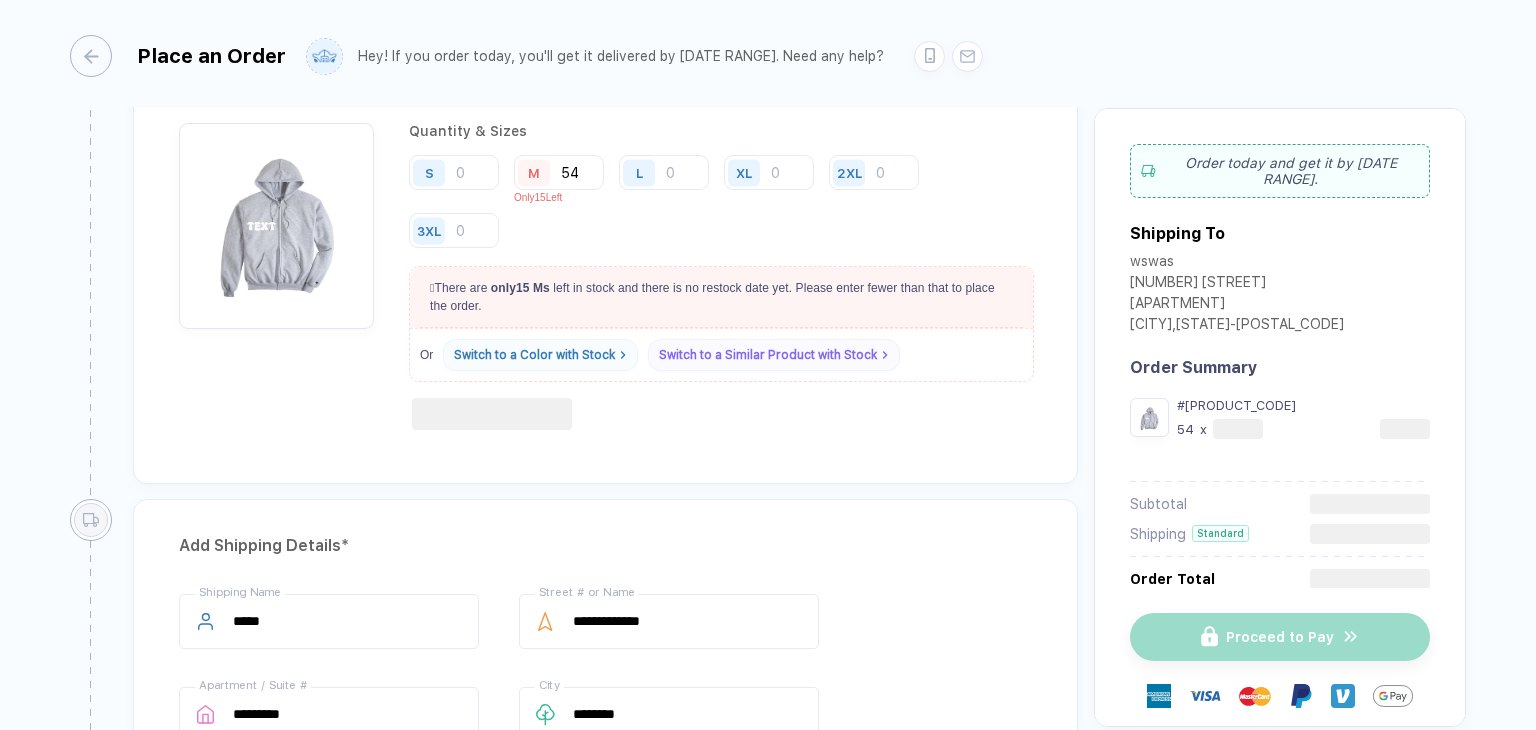 type 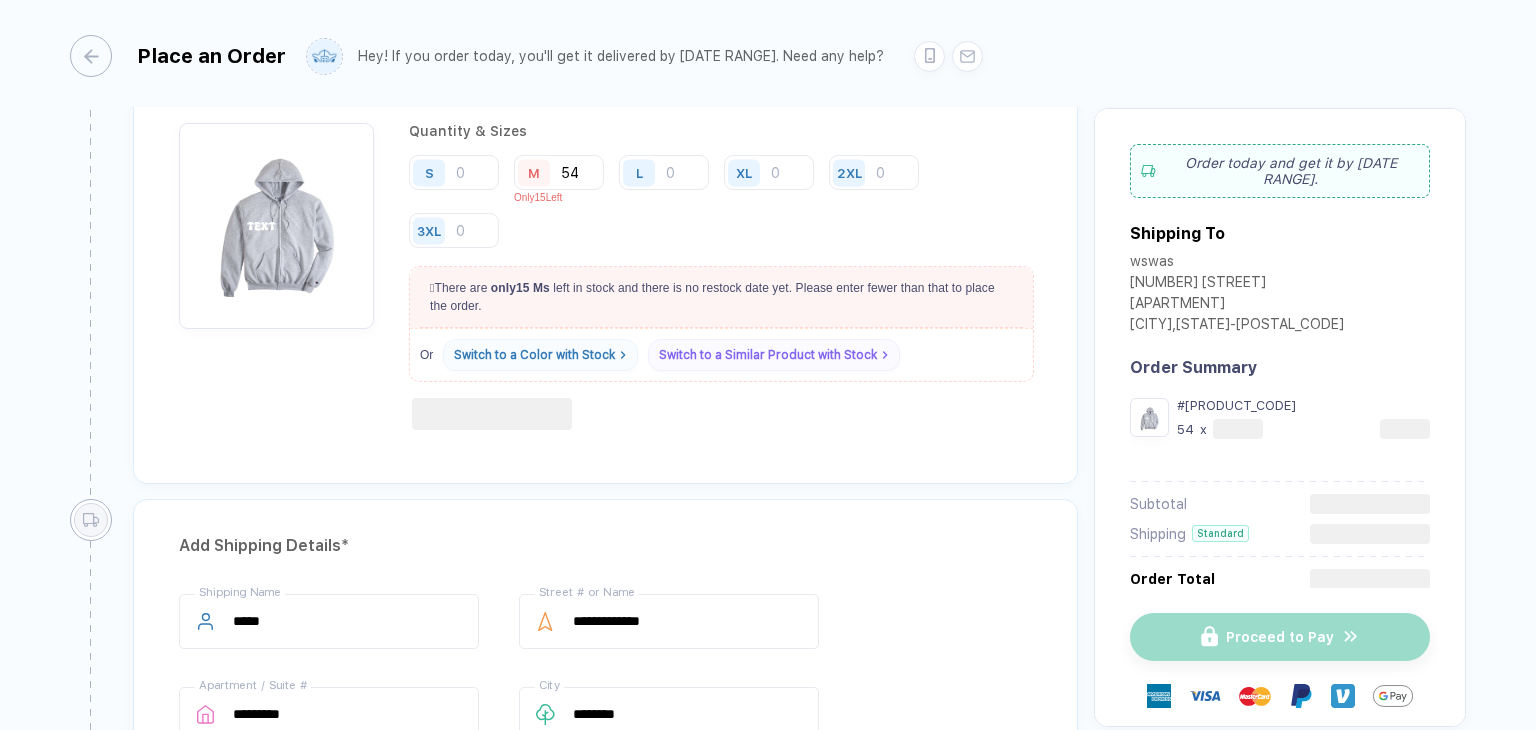 type 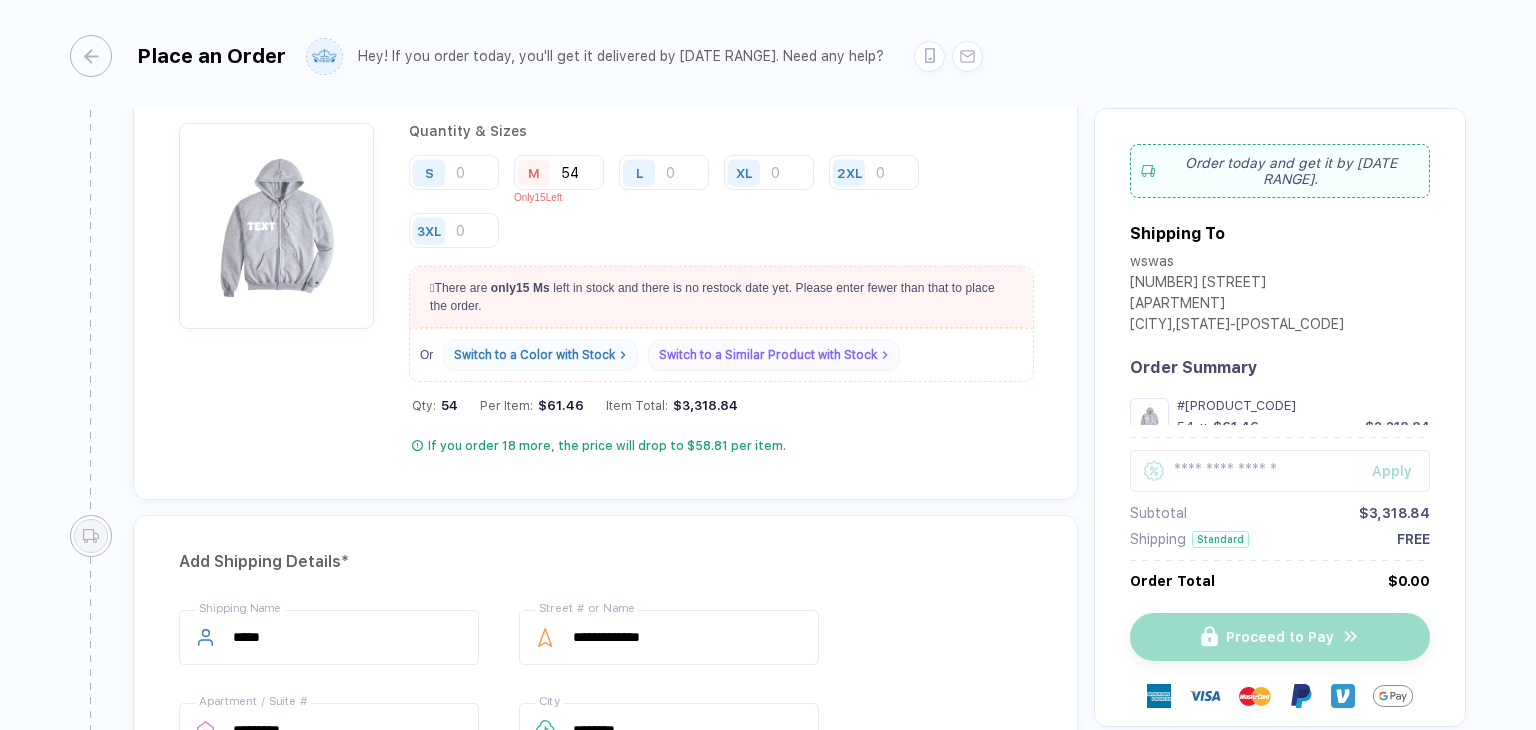 type 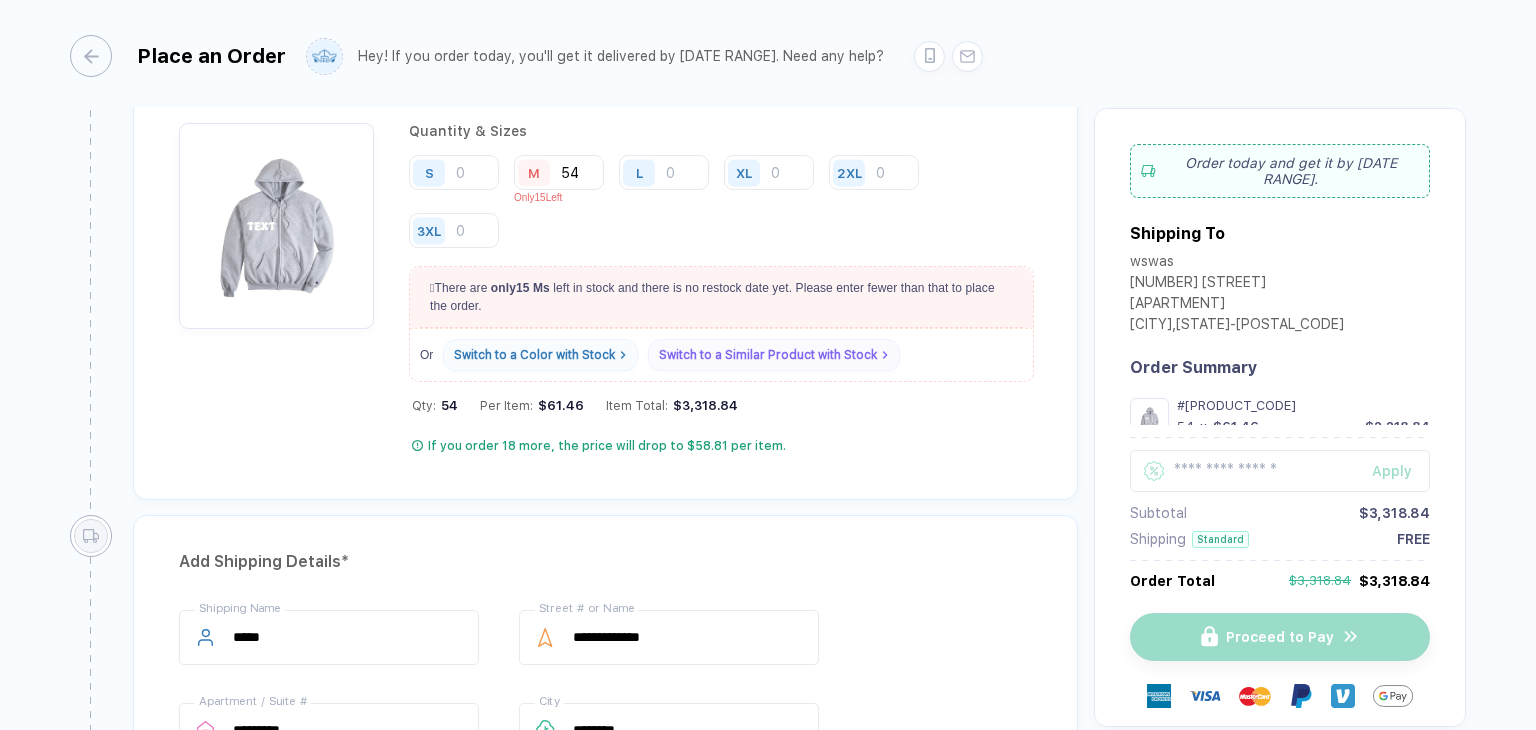 type 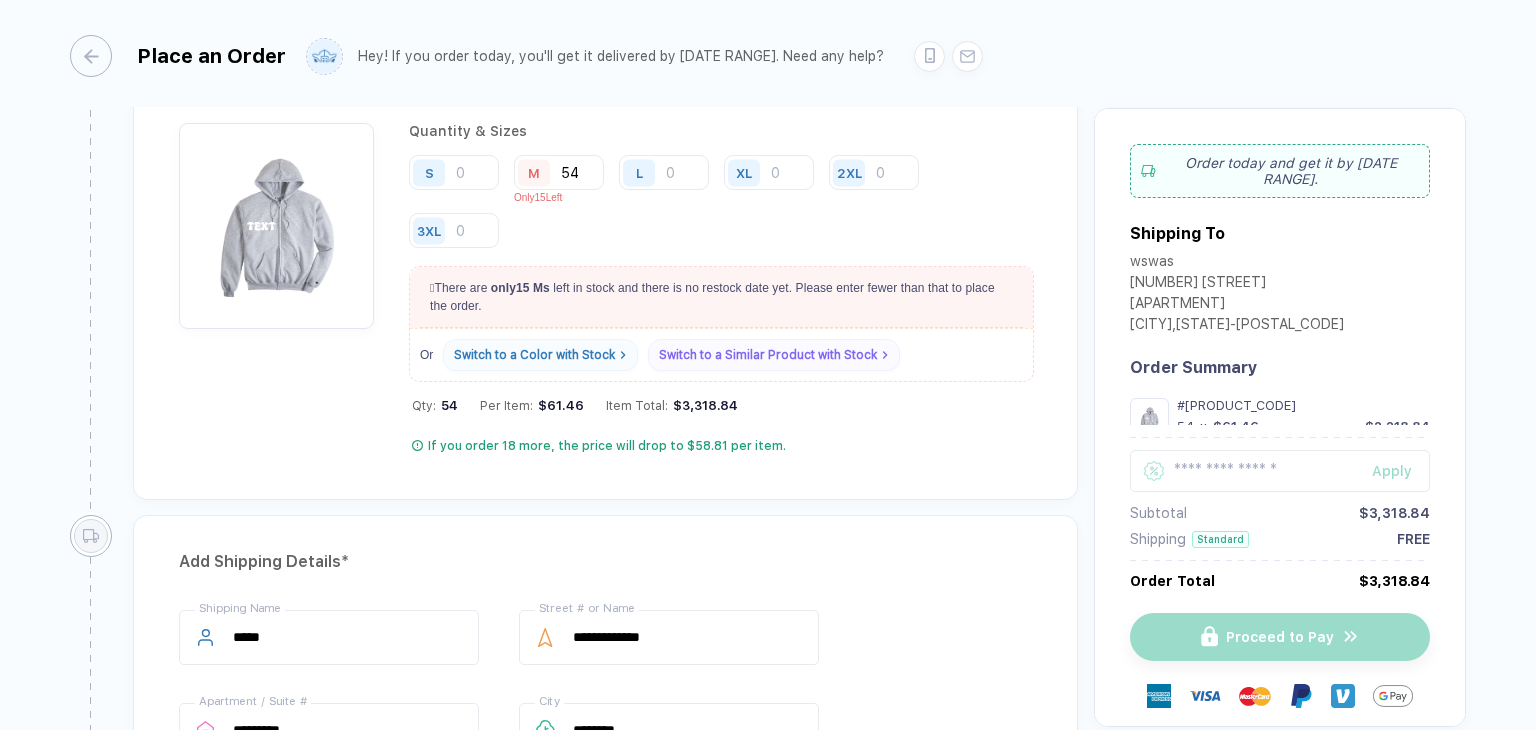 scroll, scrollTop: 1055, scrollLeft: 0, axis: vertical 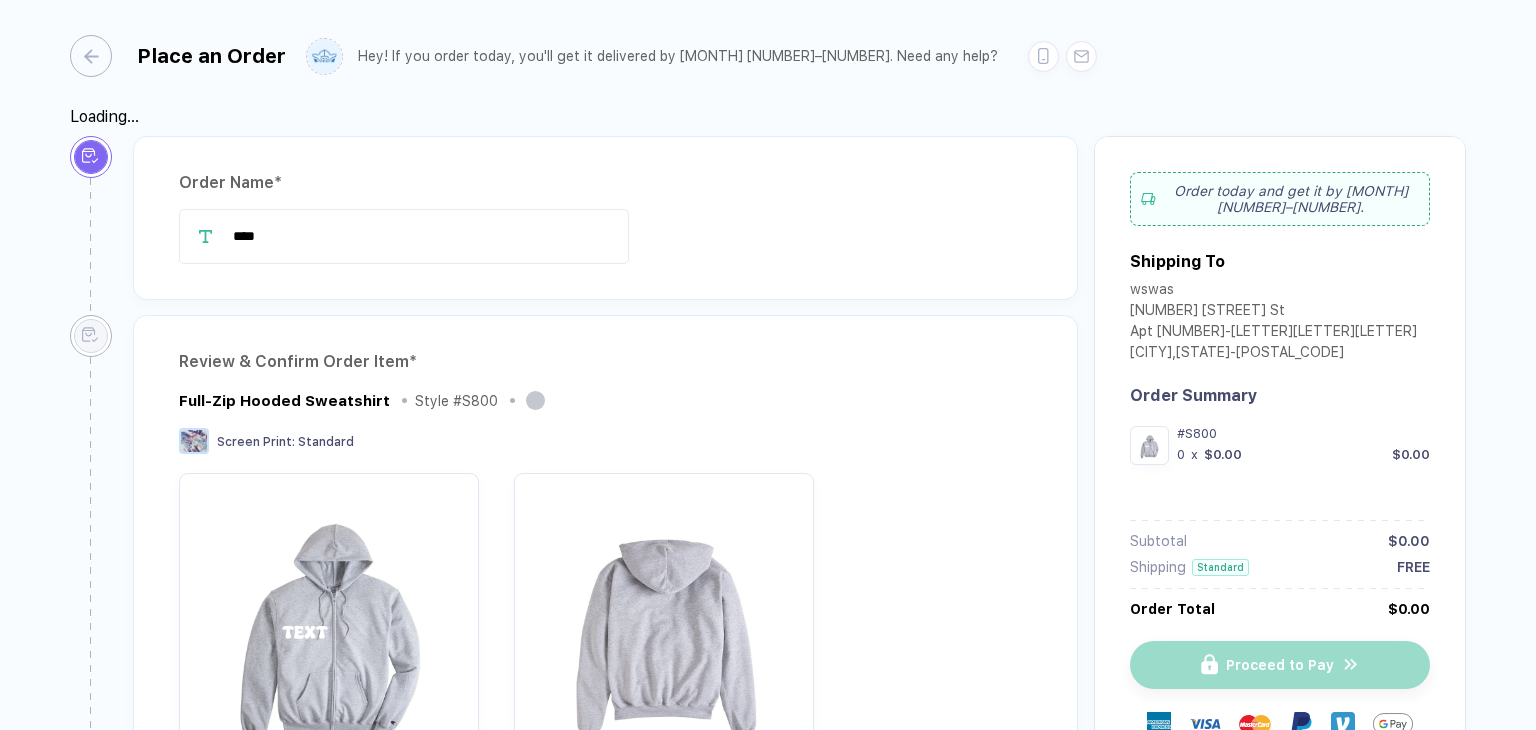 type on "****" 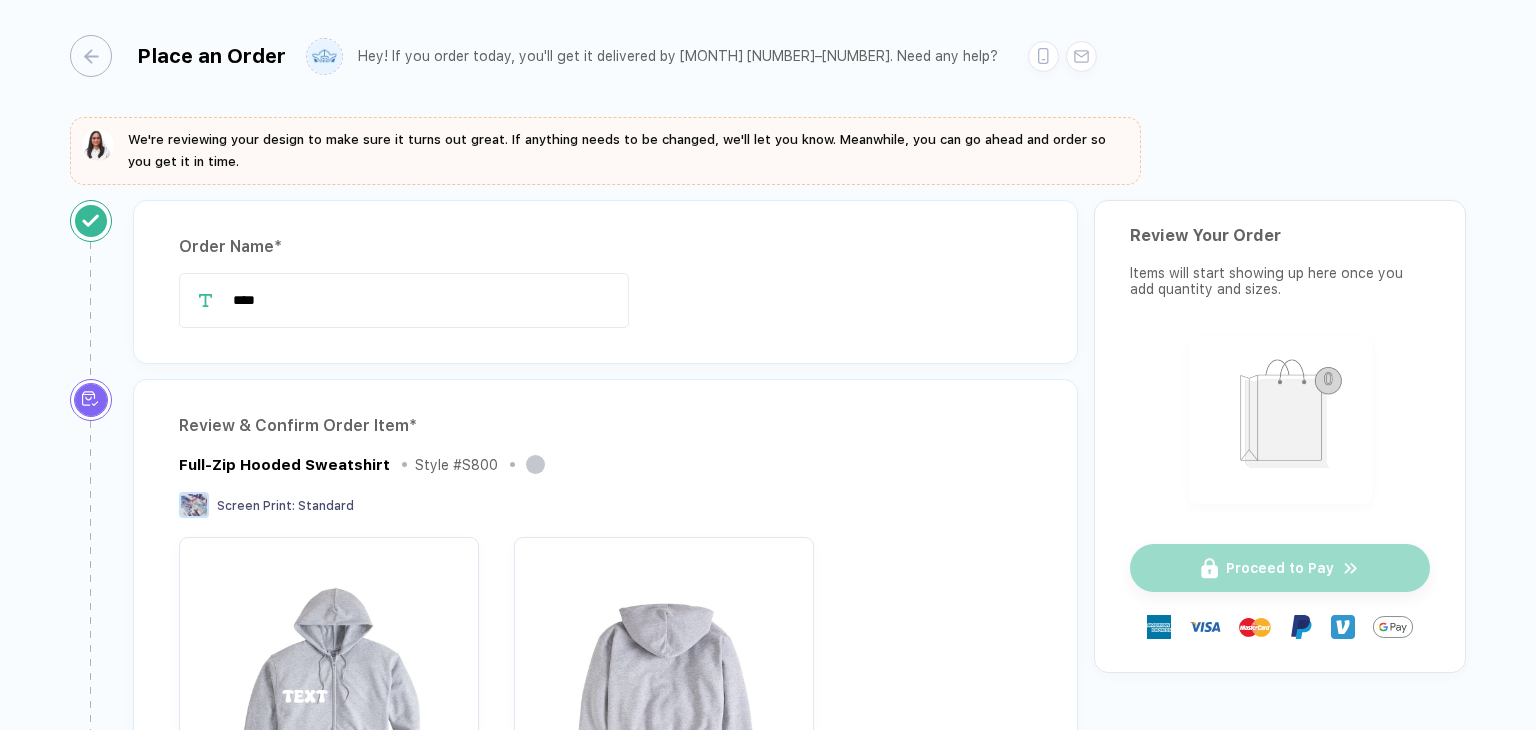 scroll, scrollTop: 0, scrollLeft: 0, axis: both 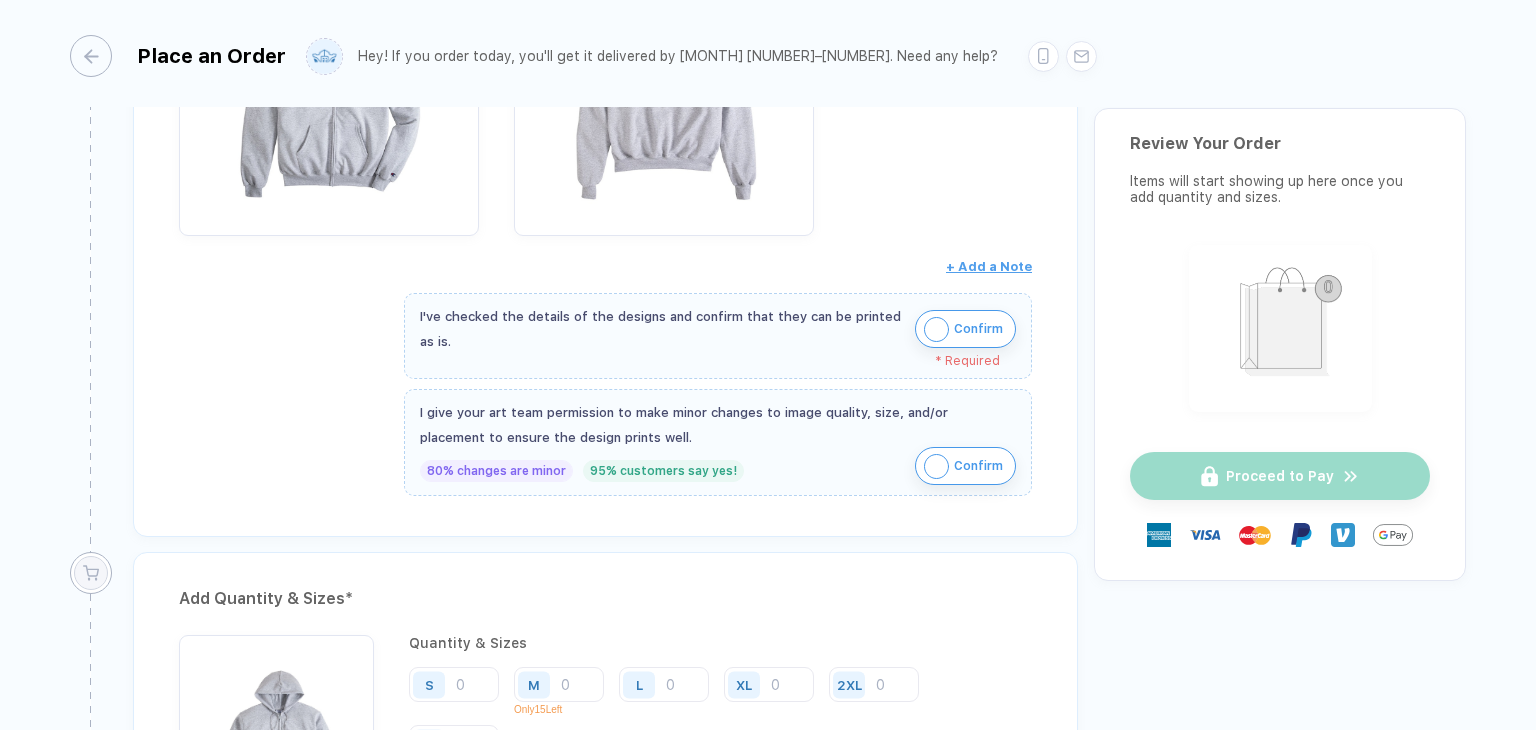 click on "Confirm" at bounding box center [978, 329] 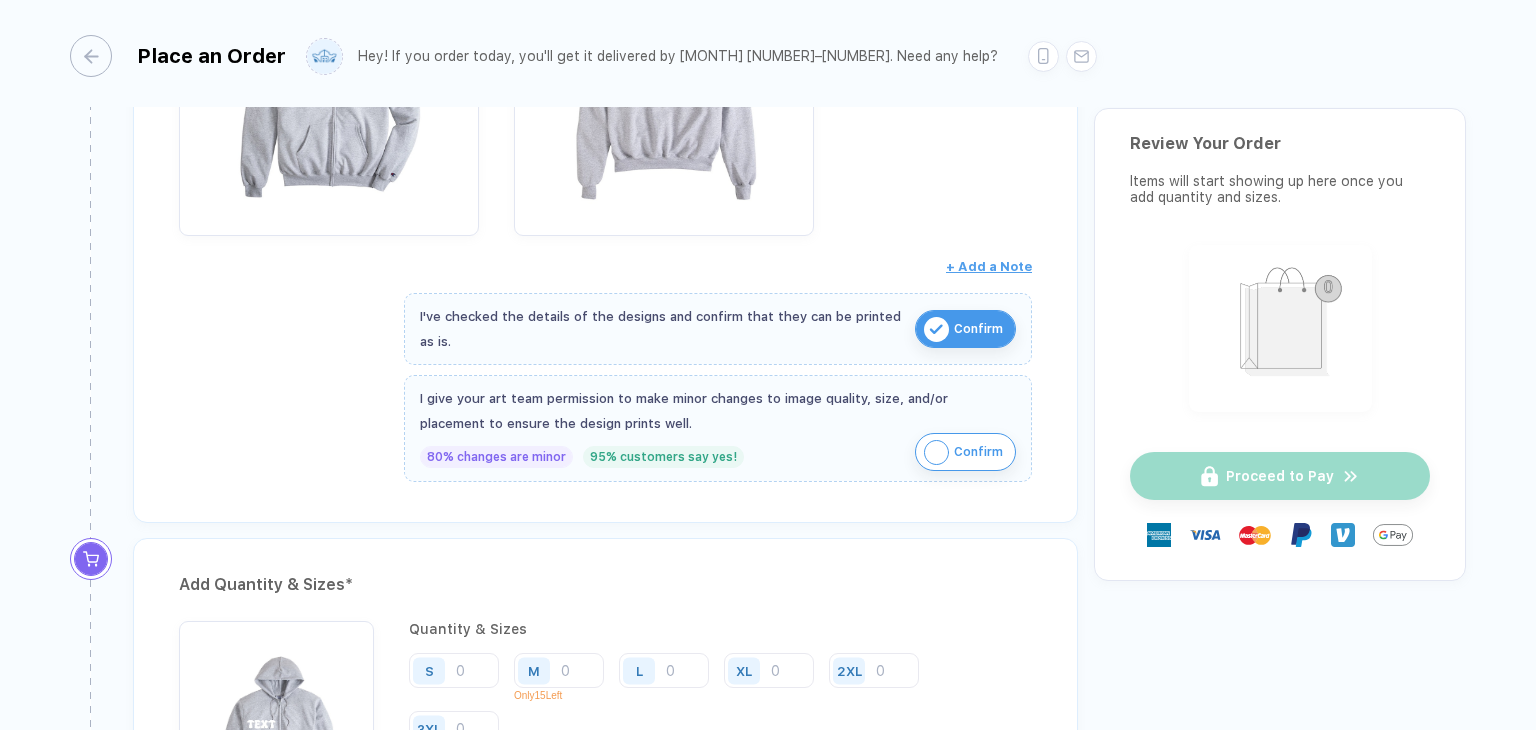 click on "I give your art team permission to make minor changes to image quality, size, and/or placement to ensure the design prints well. [PERCENT]% changes are minor [PERCENT]% customers say yes! Confirm" at bounding box center [718, 428] 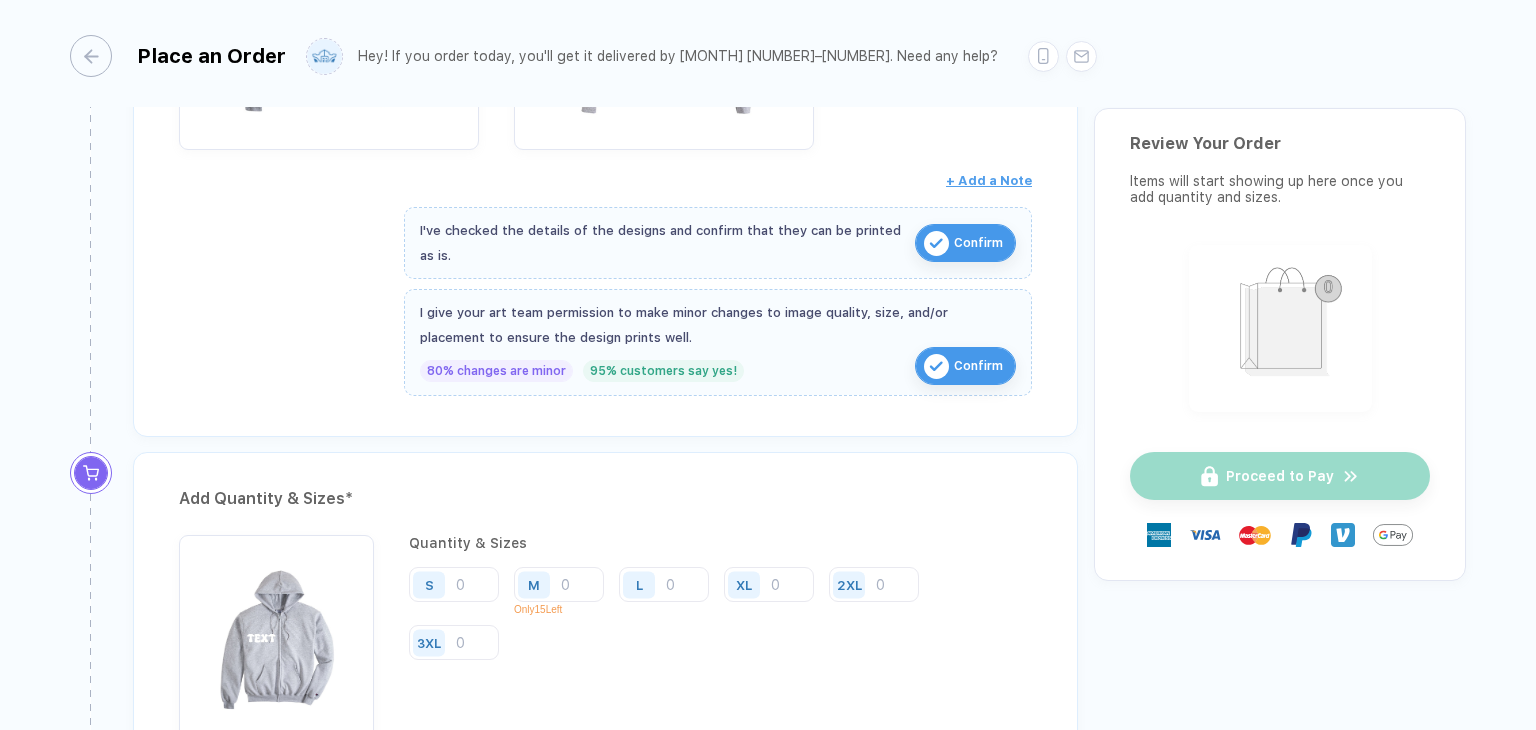 scroll, scrollTop: 802, scrollLeft: 0, axis: vertical 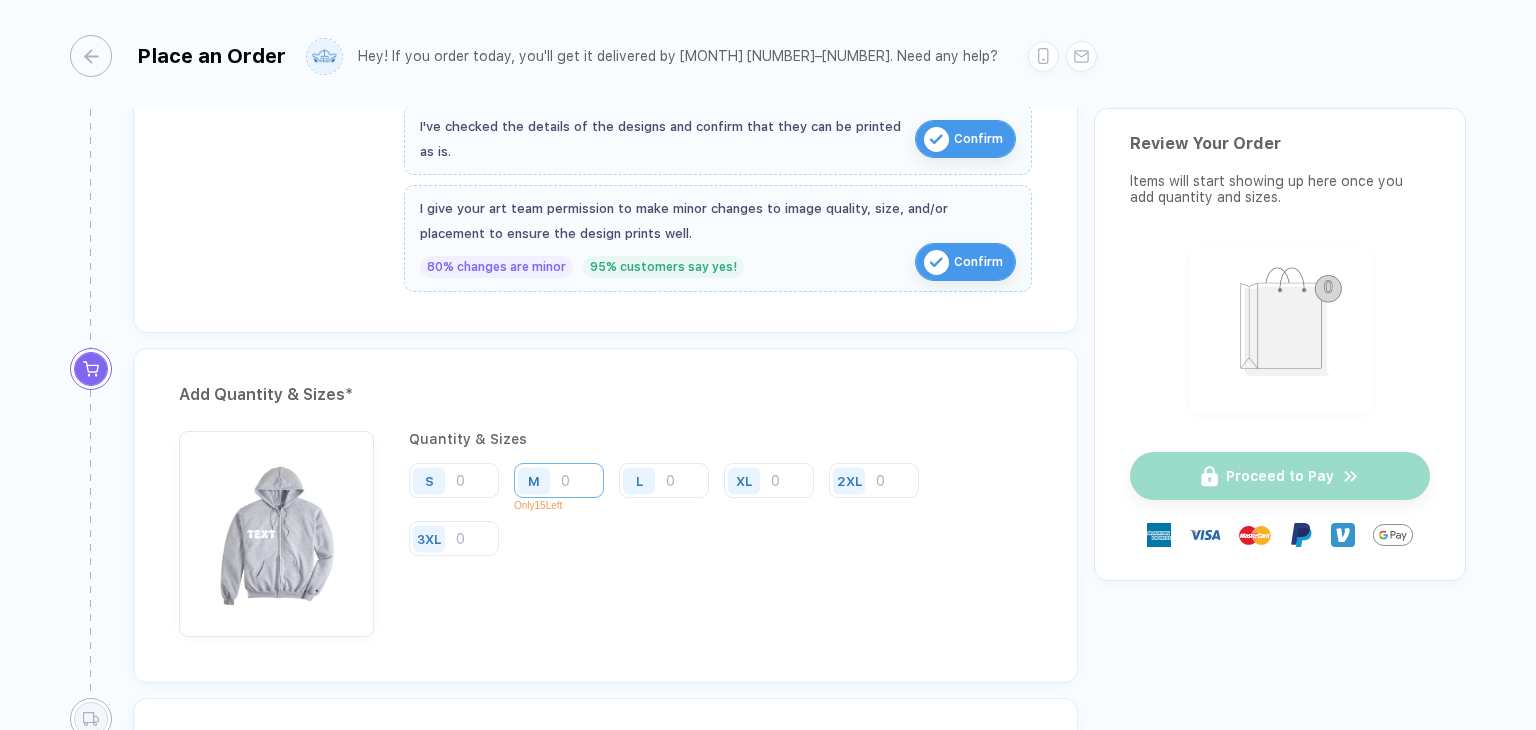 click at bounding box center (559, 480) 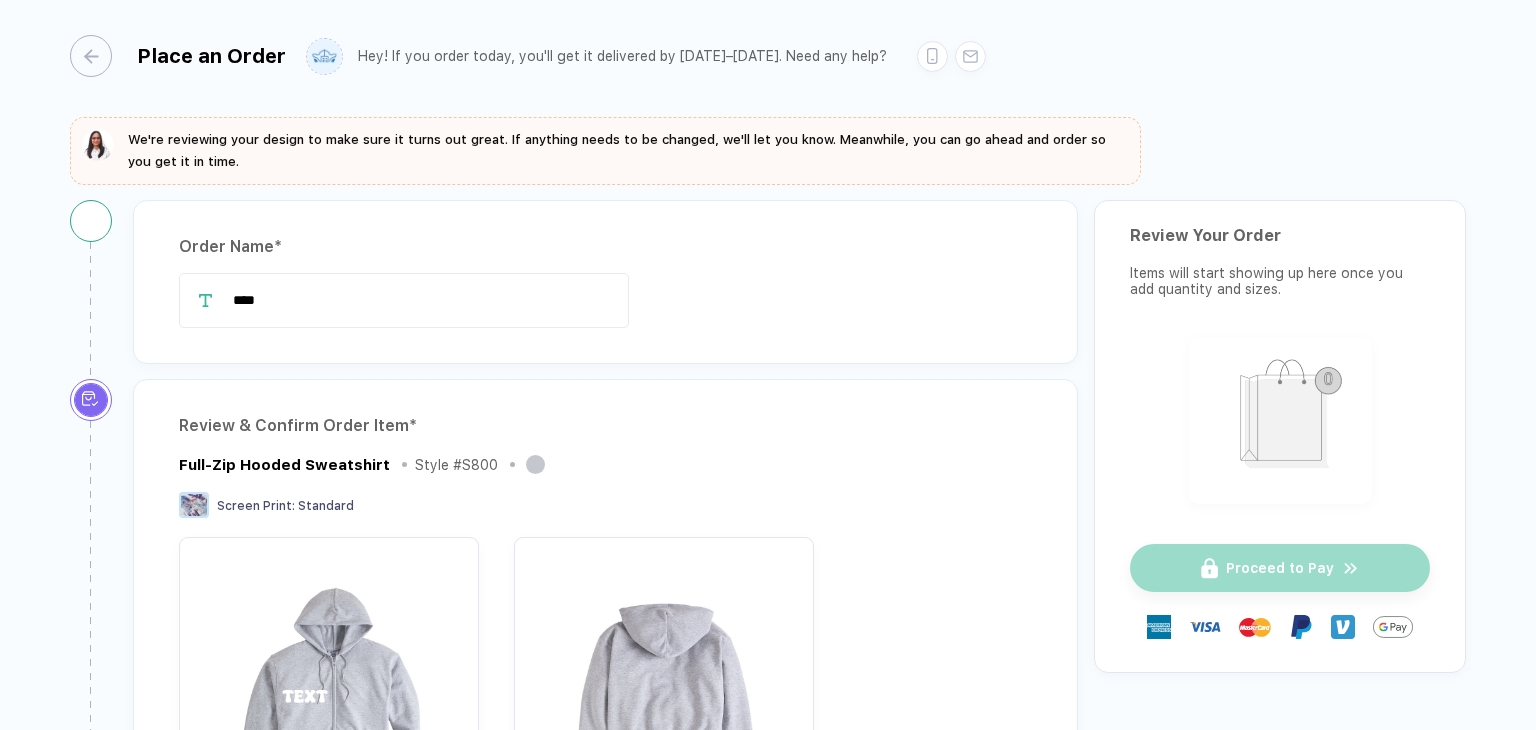 scroll, scrollTop: 0, scrollLeft: 0, axis: both 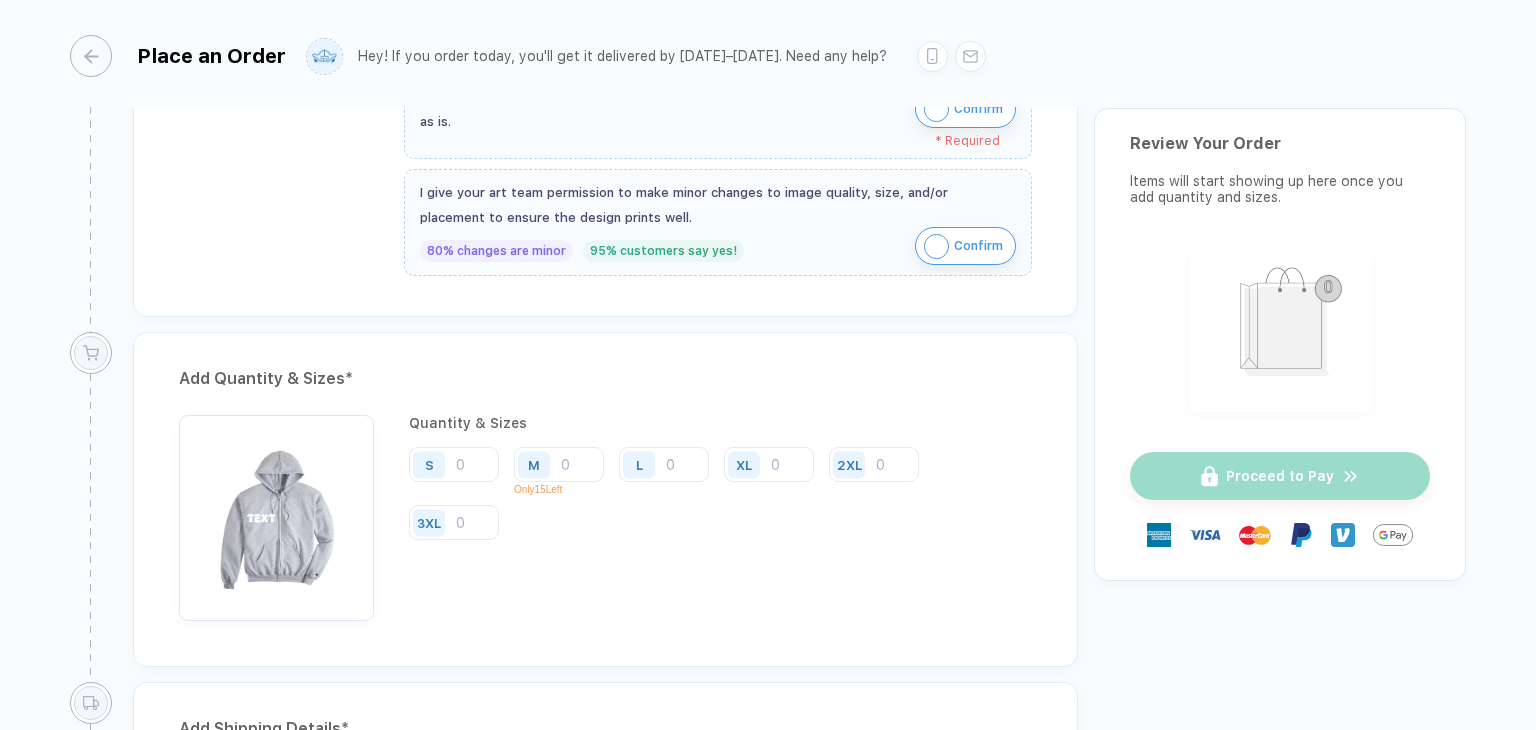 click on "I've checked the details of the designs and confirm that they can be printed as is. Confirm" at bounding box center (718, 109) 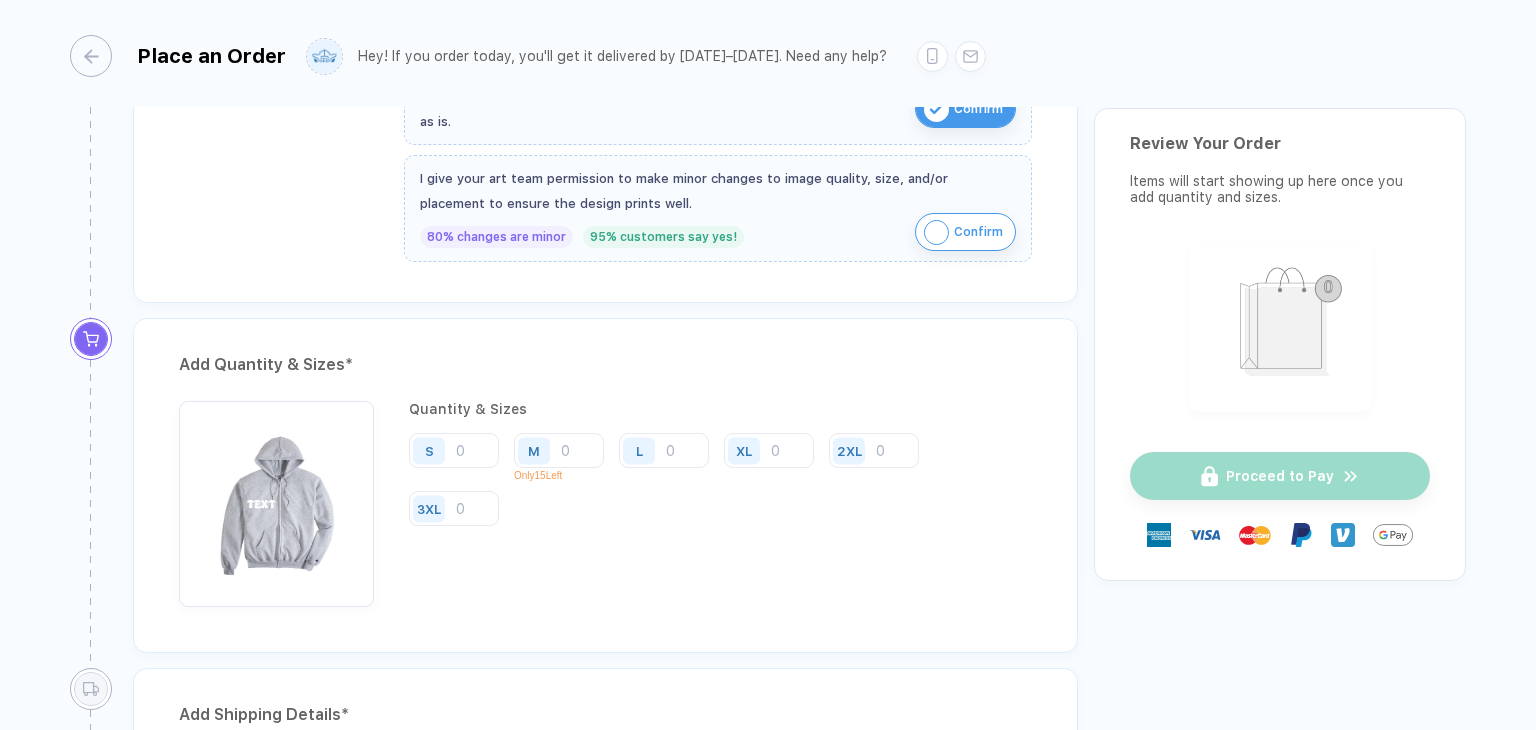 click at bounding box center [936, 232] 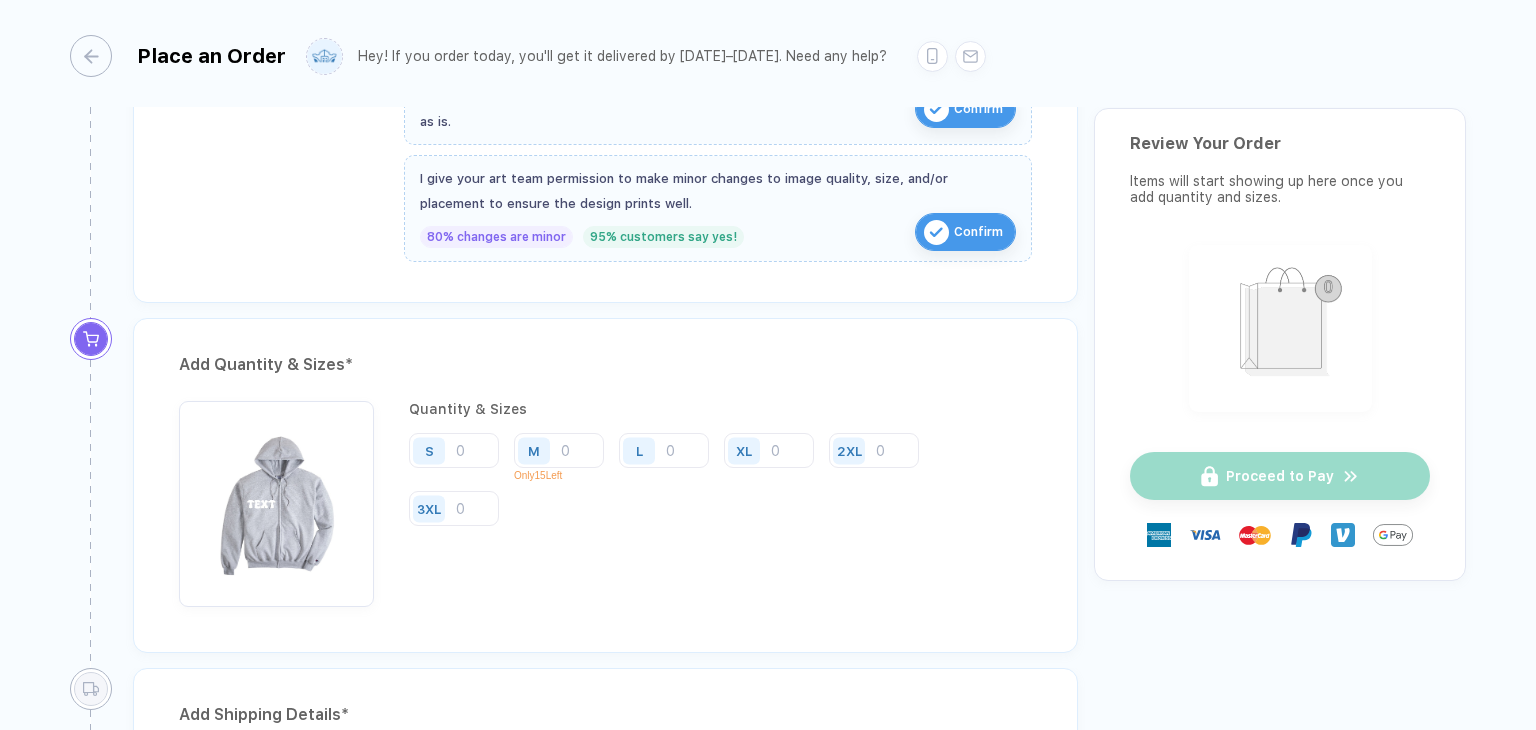 scroll, scrollTop: 827, scrollLeft: 0, axis: vertical 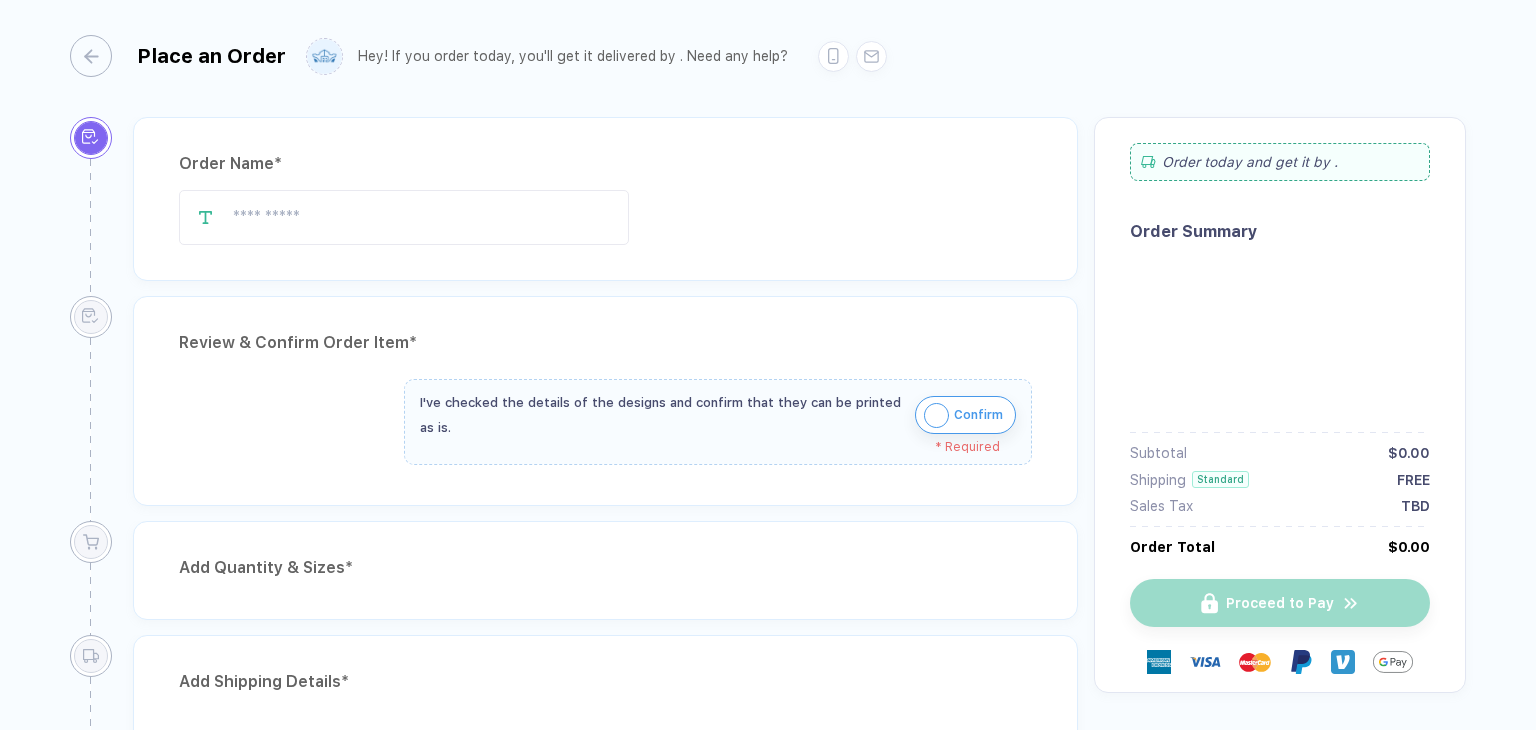 click at bounding box center [936, 415] 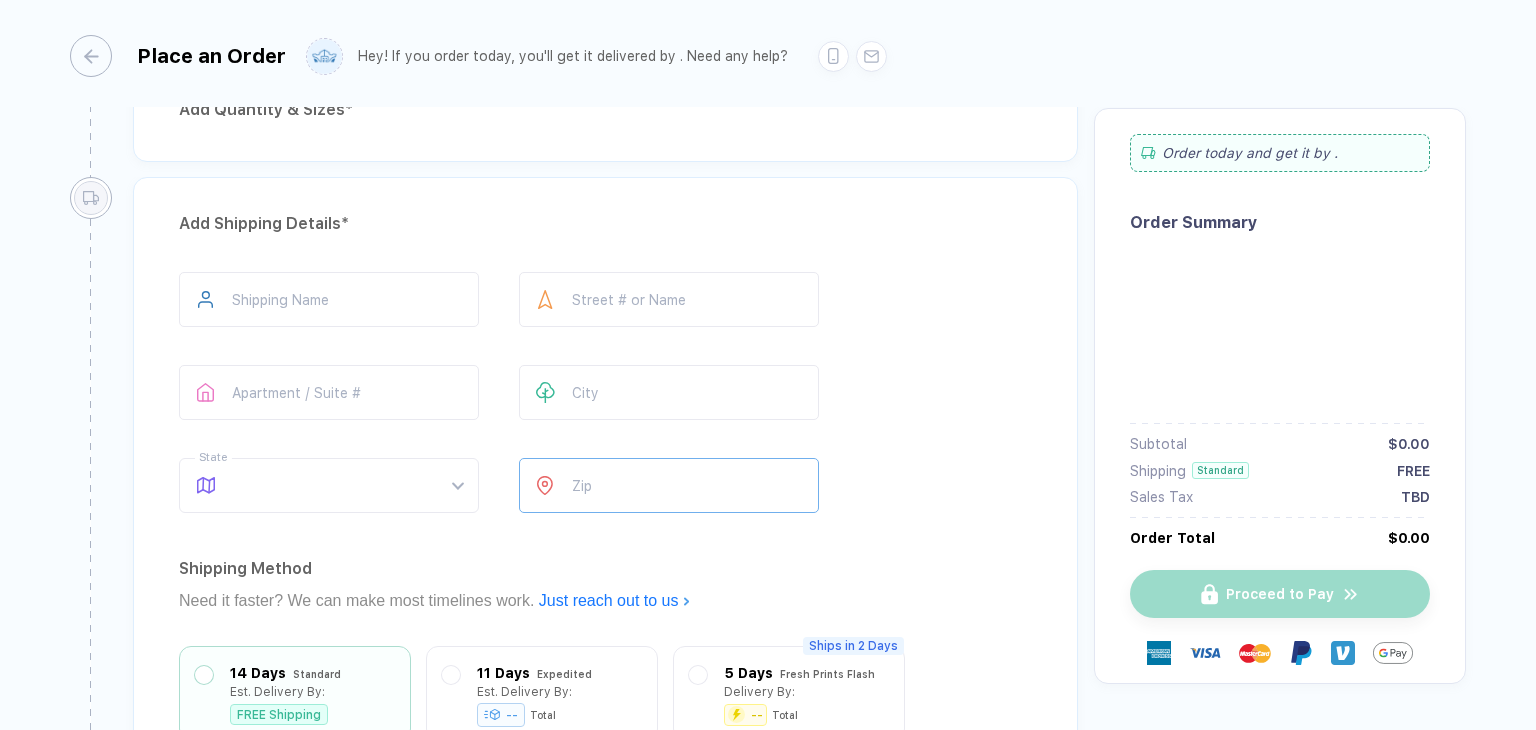 scroll, scrollTop: 0, scrollLeft: 0, axis: both 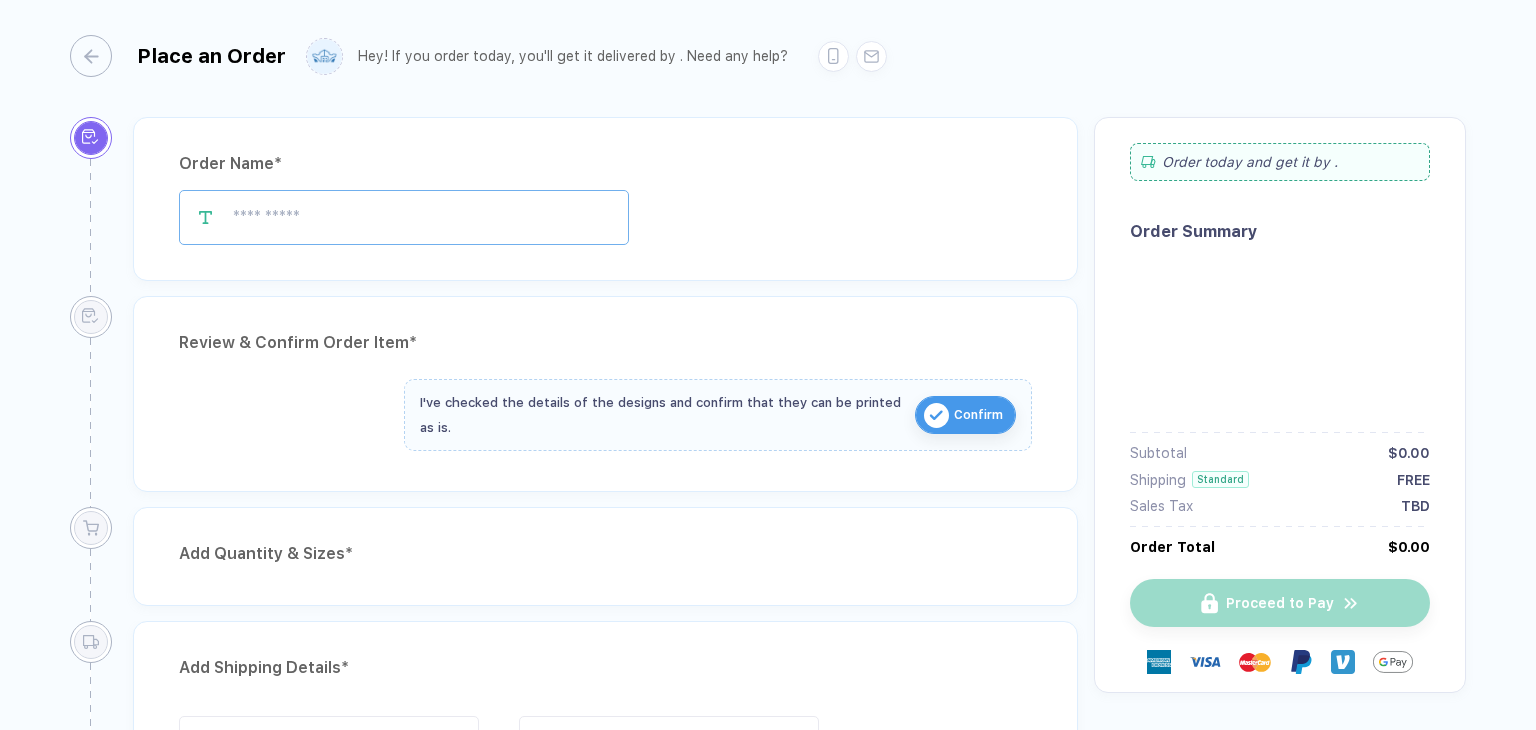 click at bounding box center (404, 217) 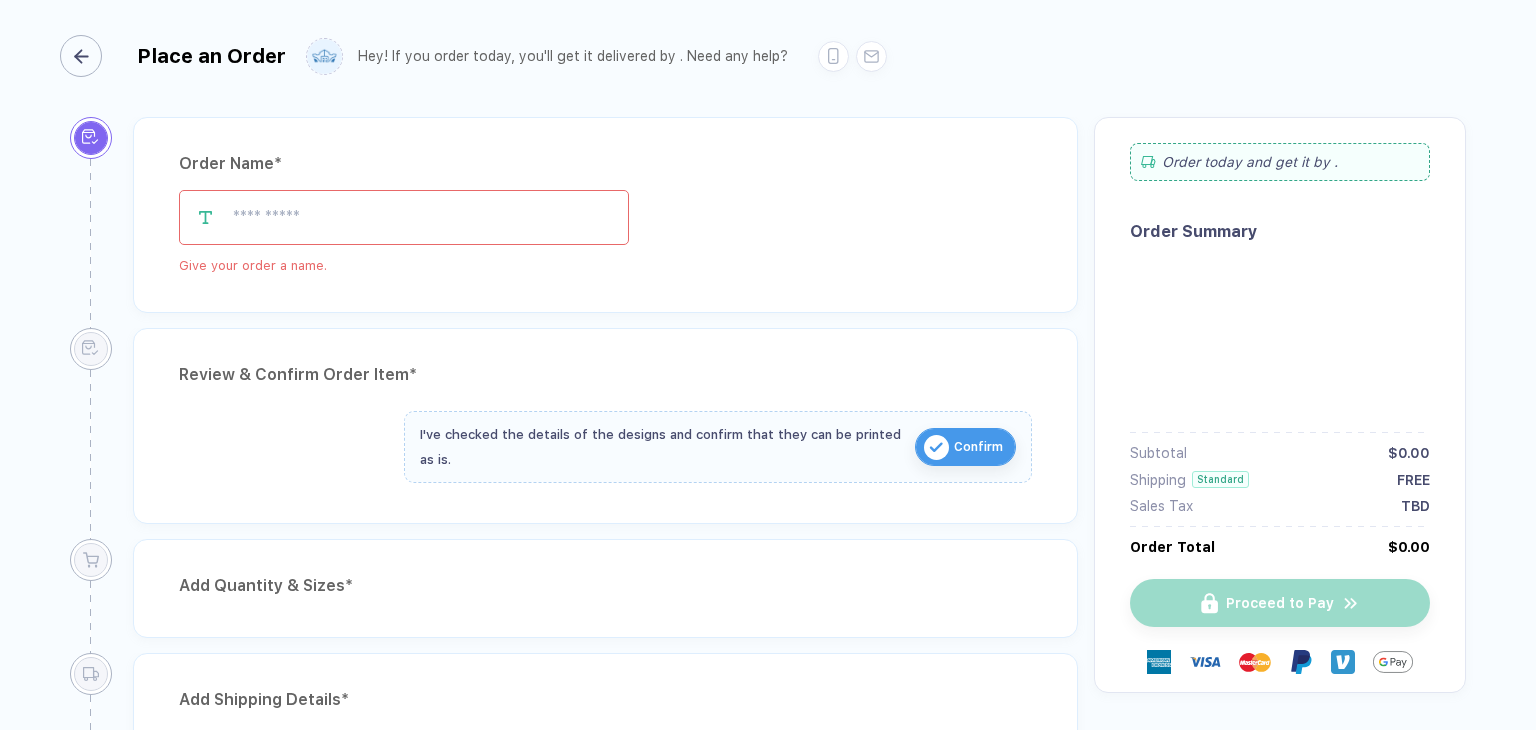 click at bounding box center (81, 56) 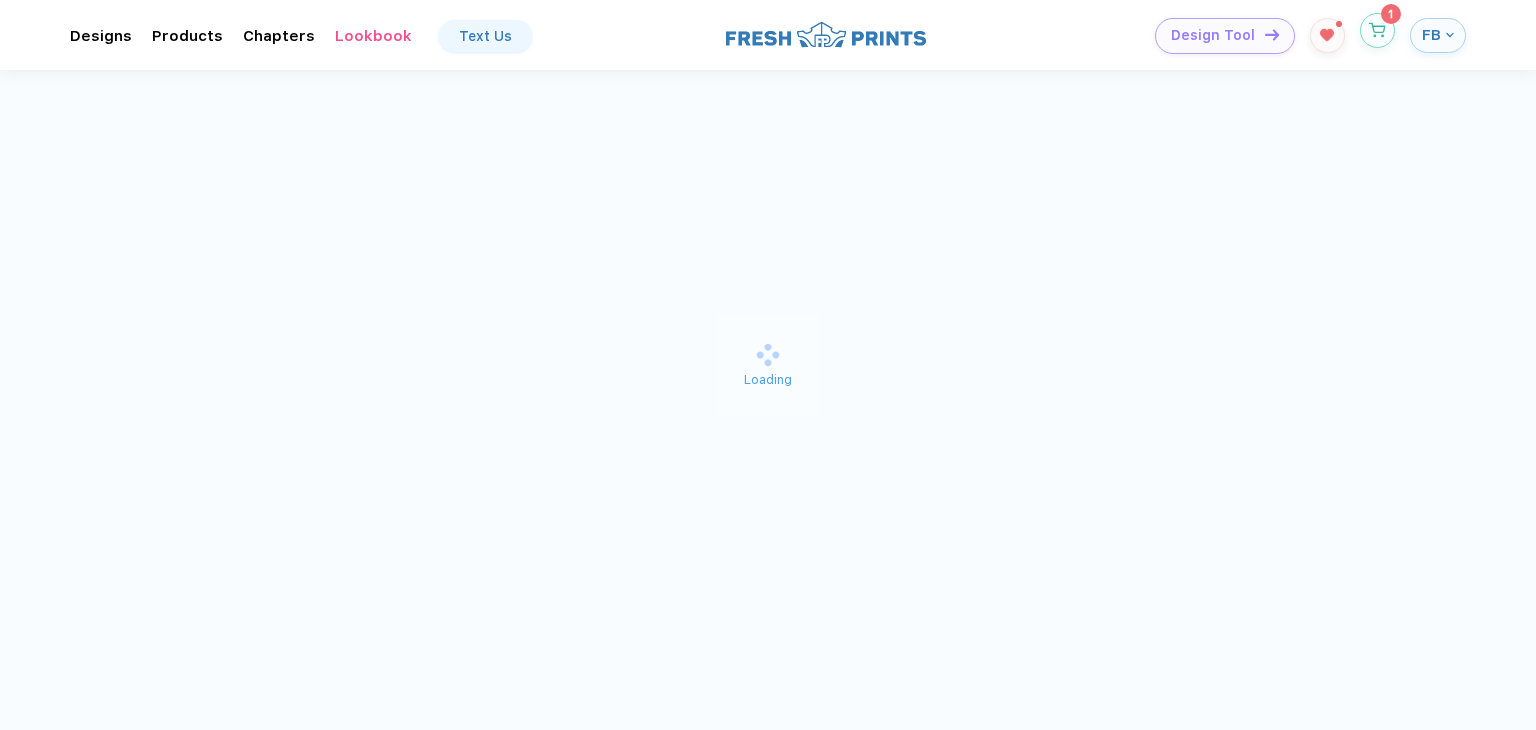 click 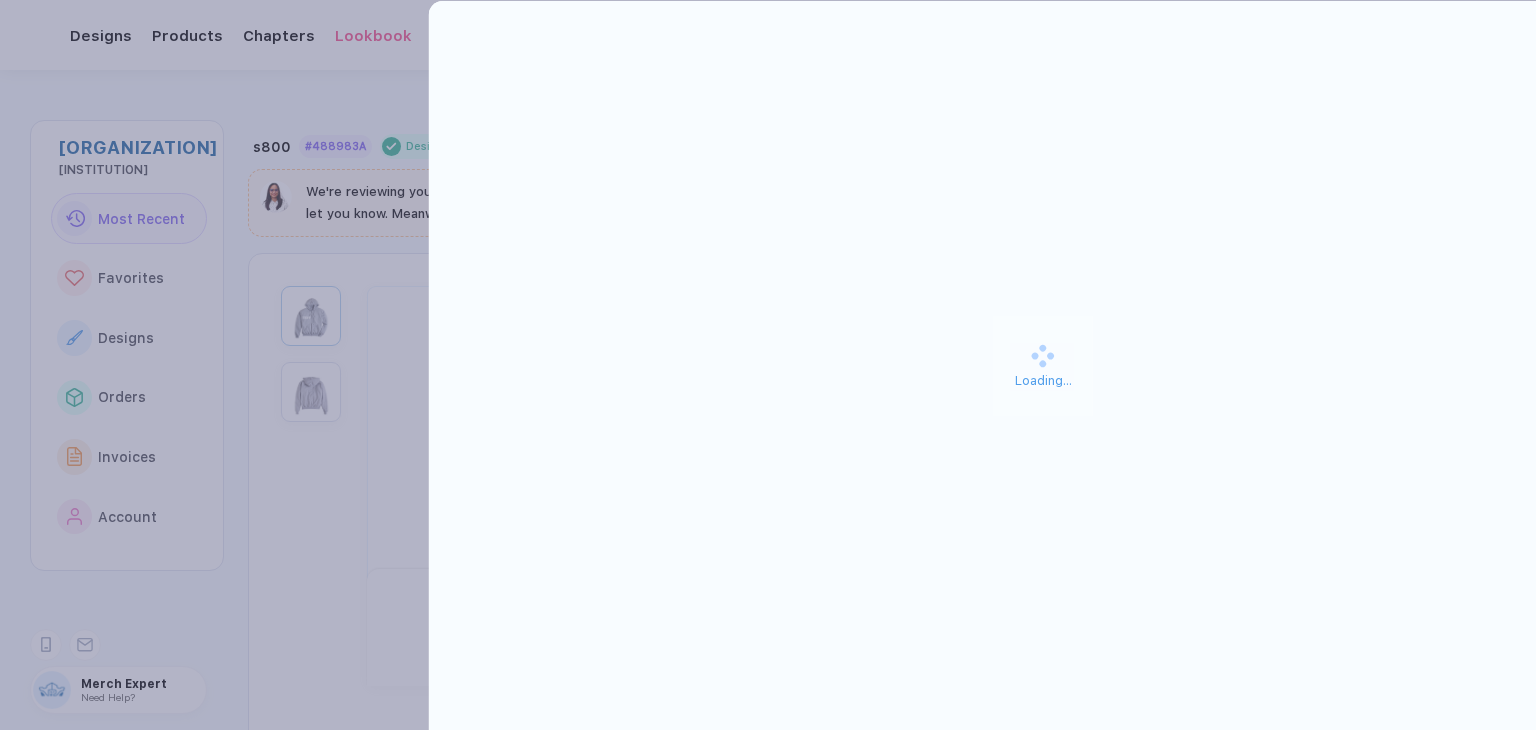 click at bounding box center (768, 365) 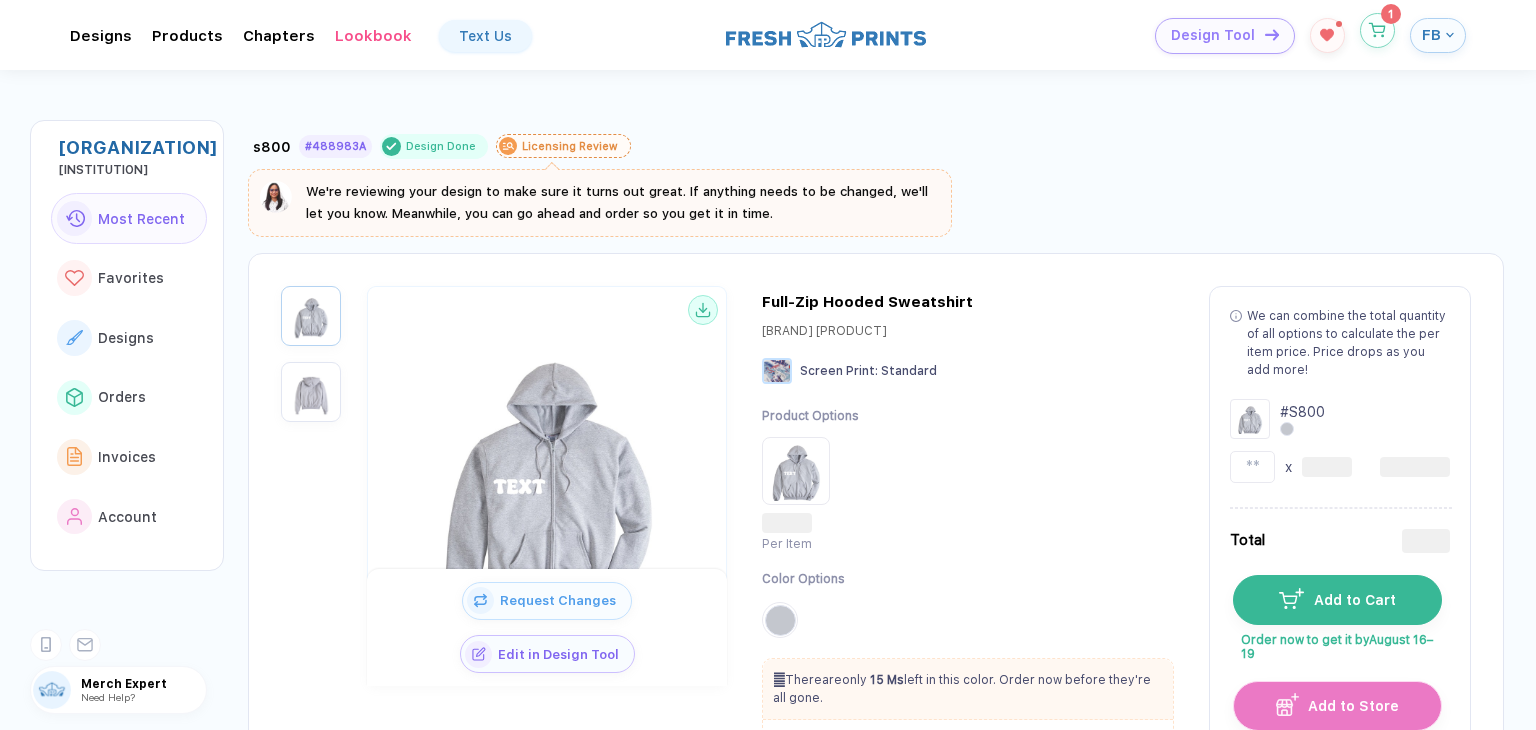 click 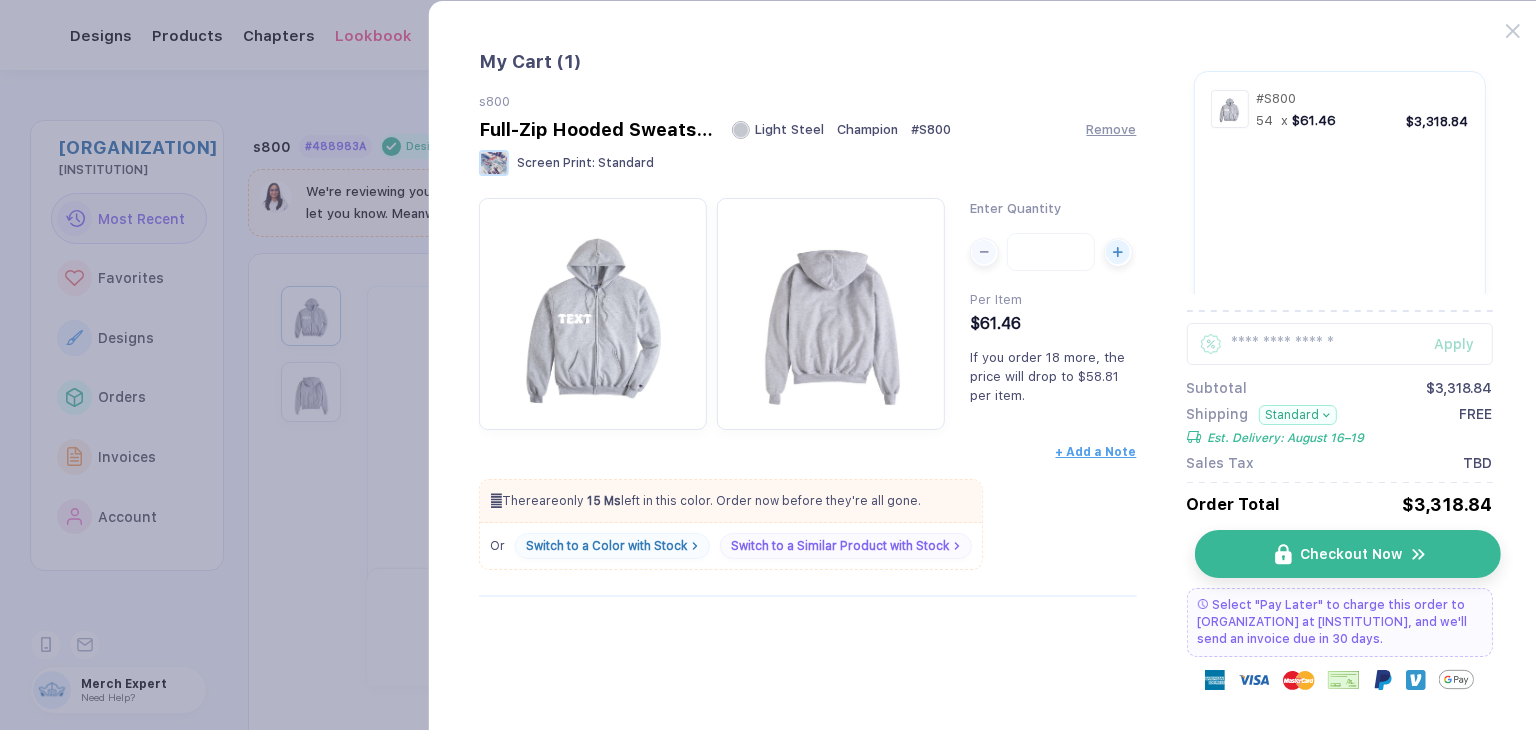 click on "Checkout Now" at bounding box center [1351, 554] 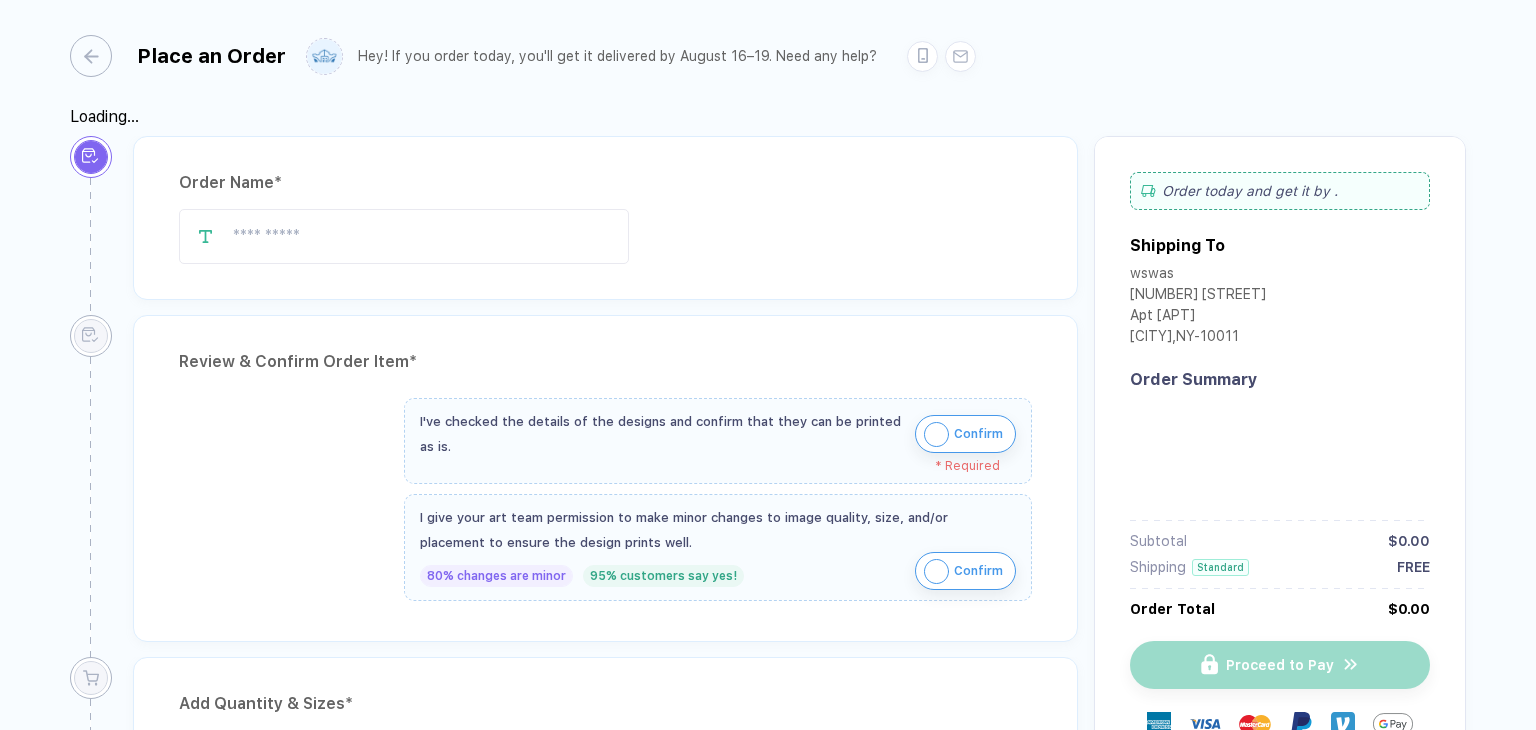 type on "****" 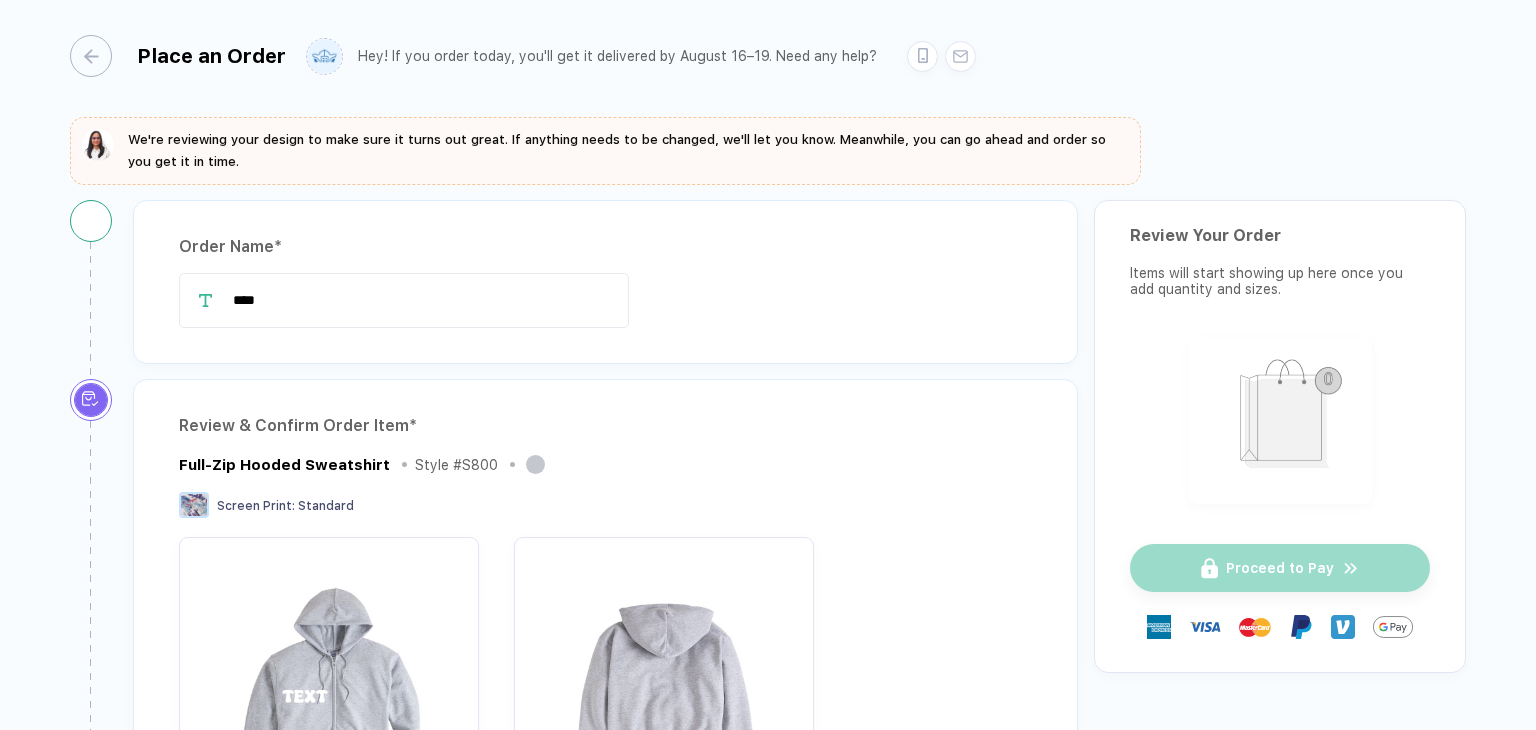 type 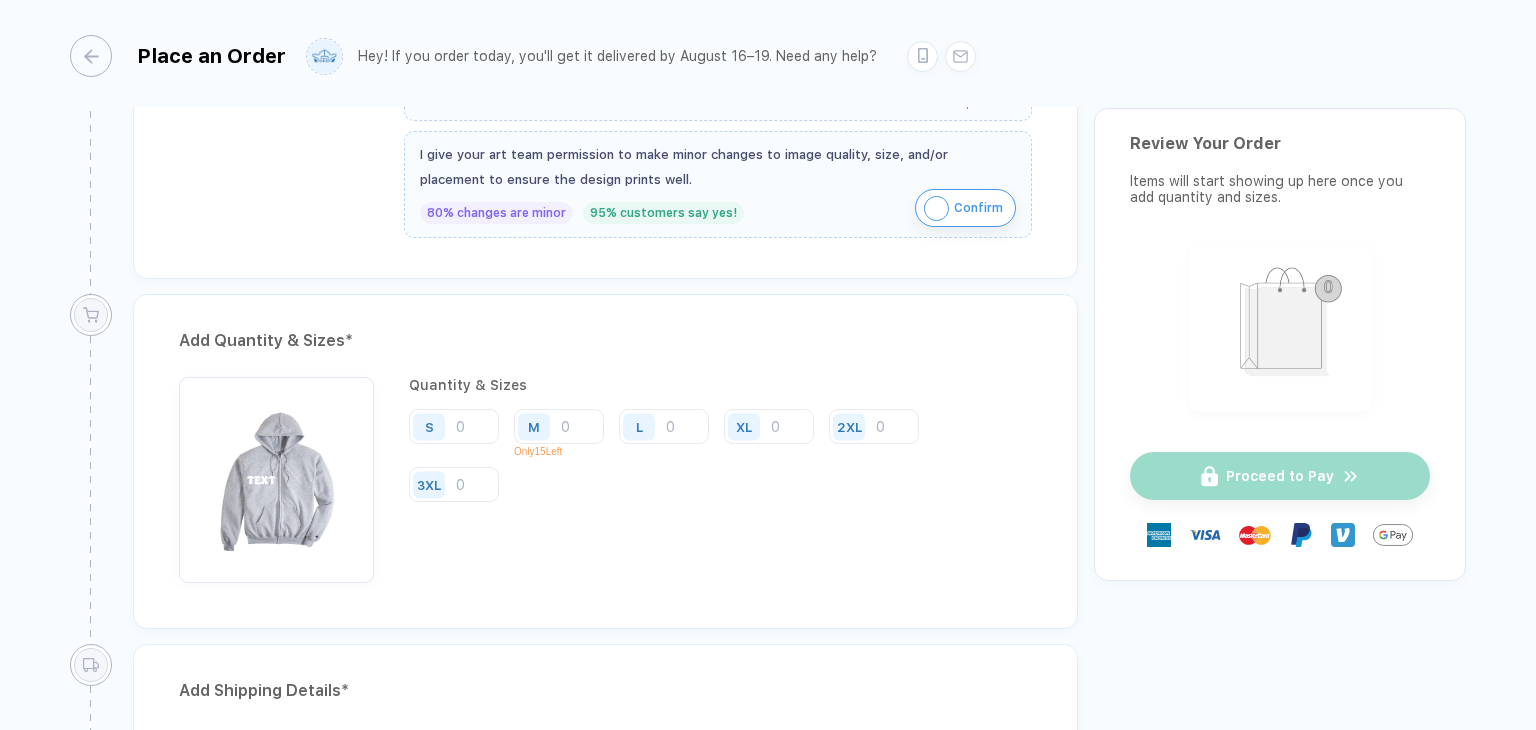 scroll, scrollTop: 872, scrollLeft: 0, axis: vertical 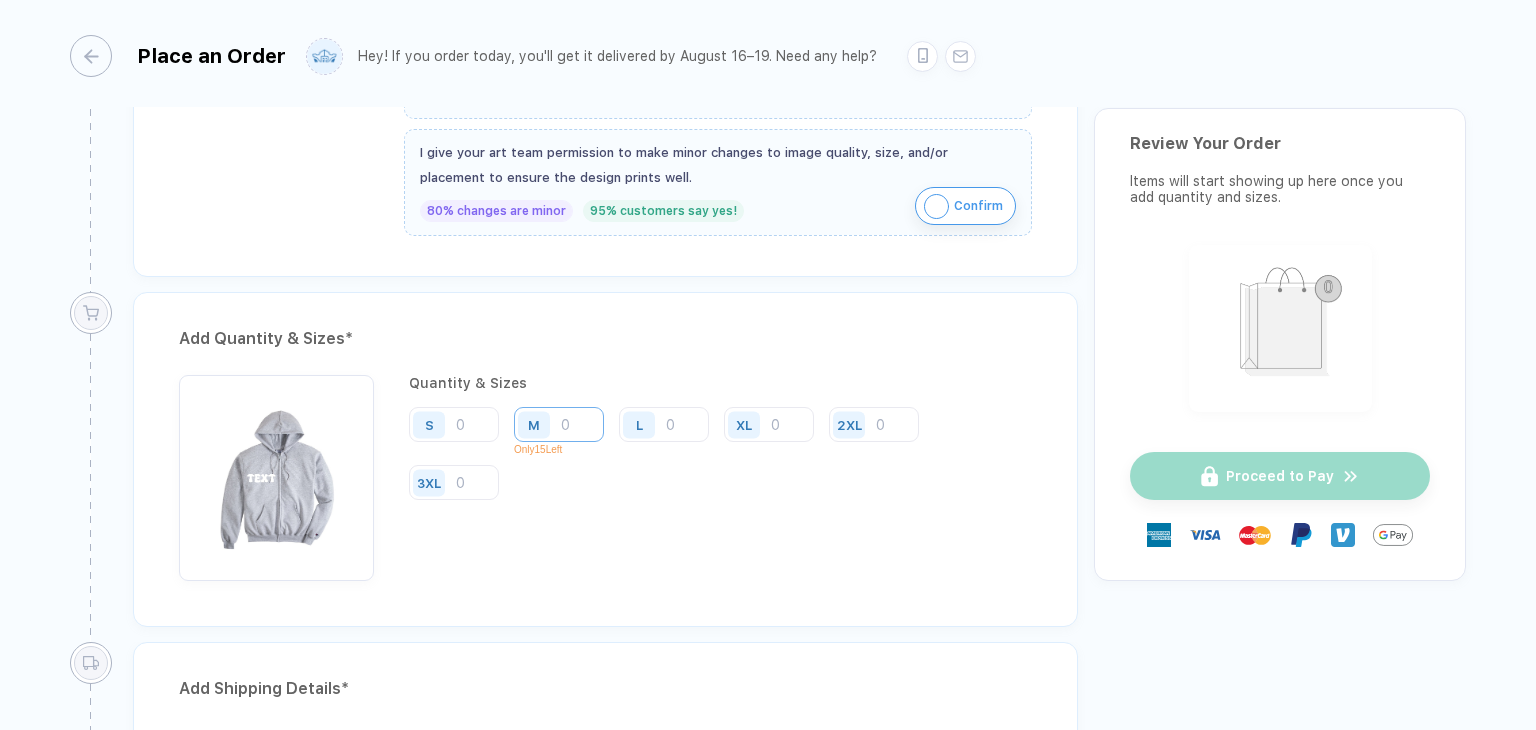 type 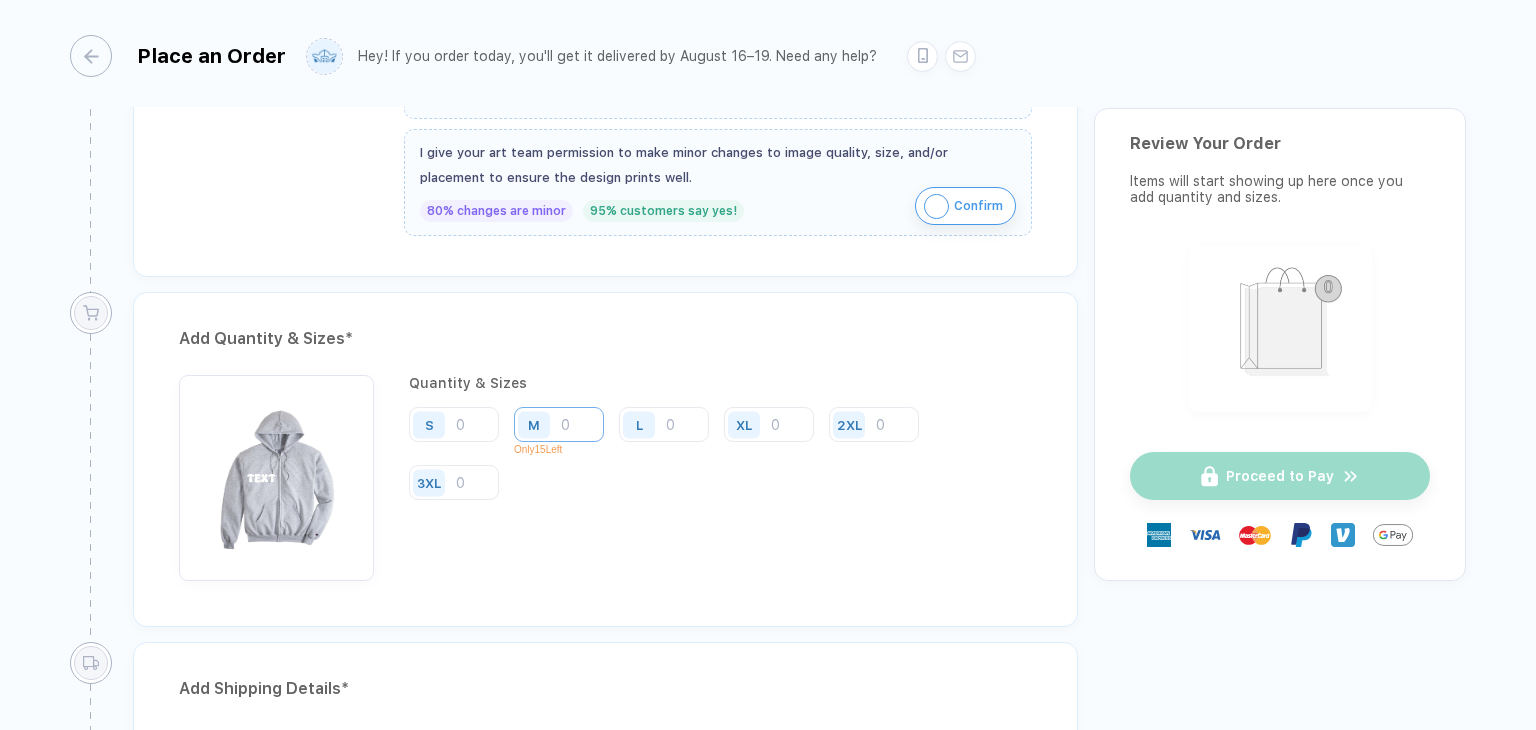 click at bounding box center (559, 424) 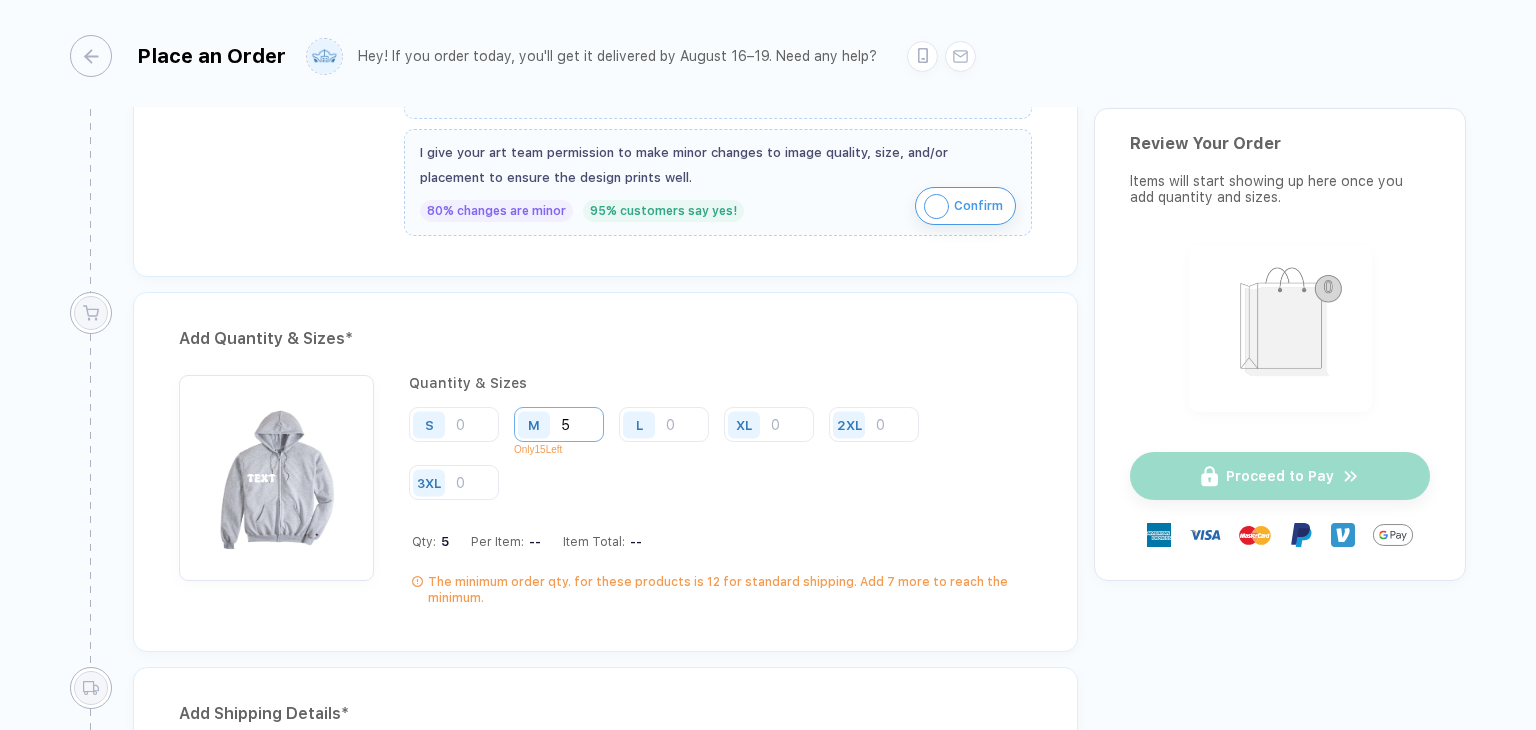 type on "54" 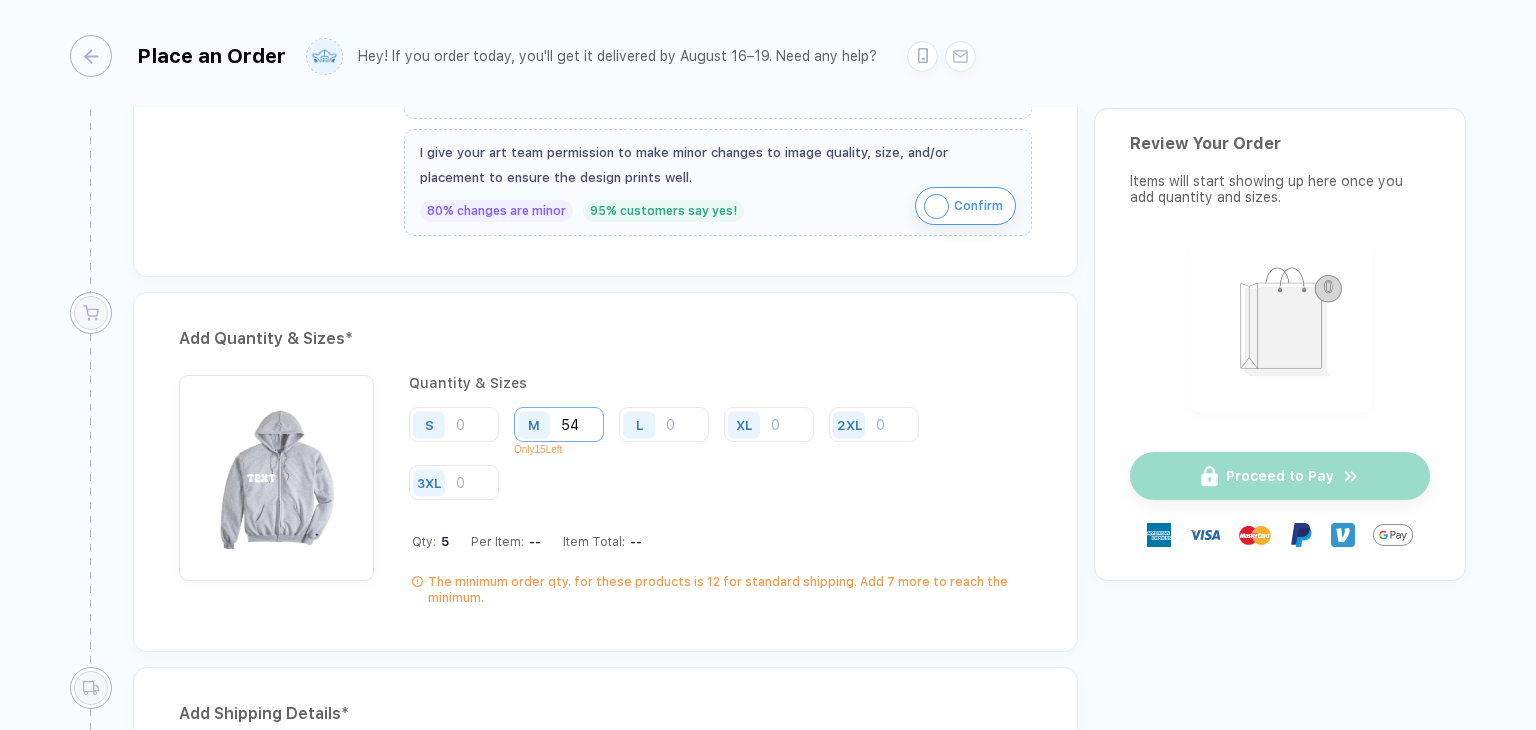 type 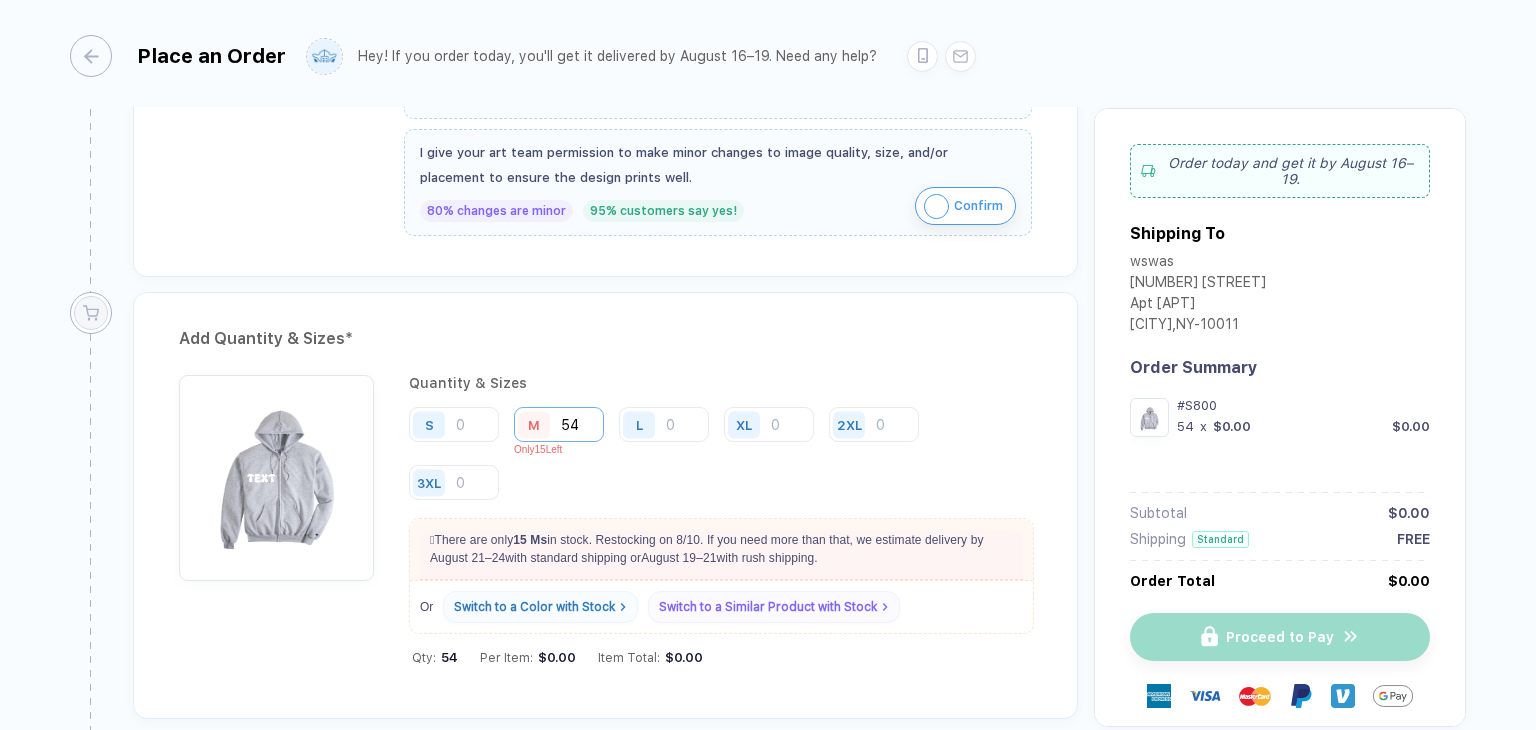 type 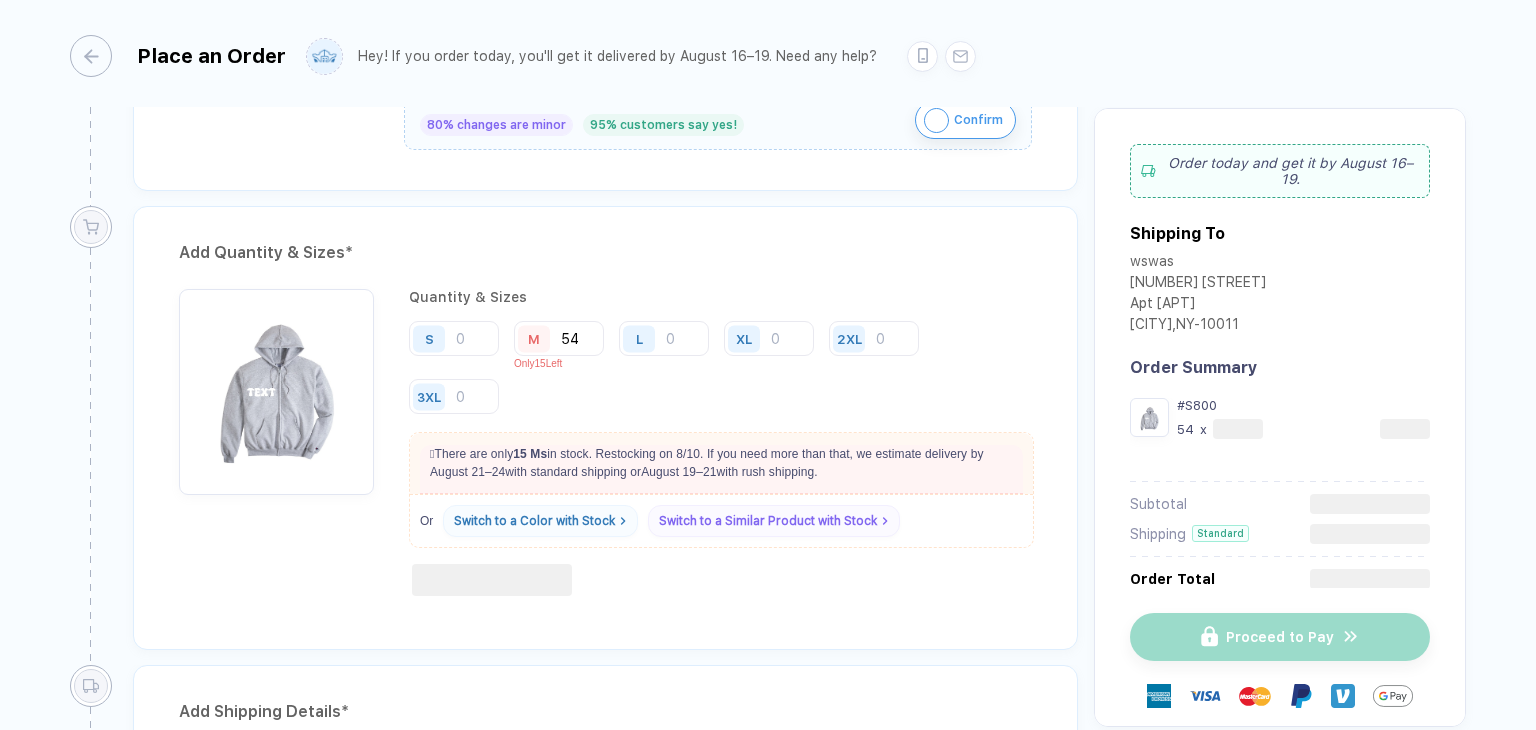 scroll, scrollTop: 1015, scrollLeft: 0, axis: vertical 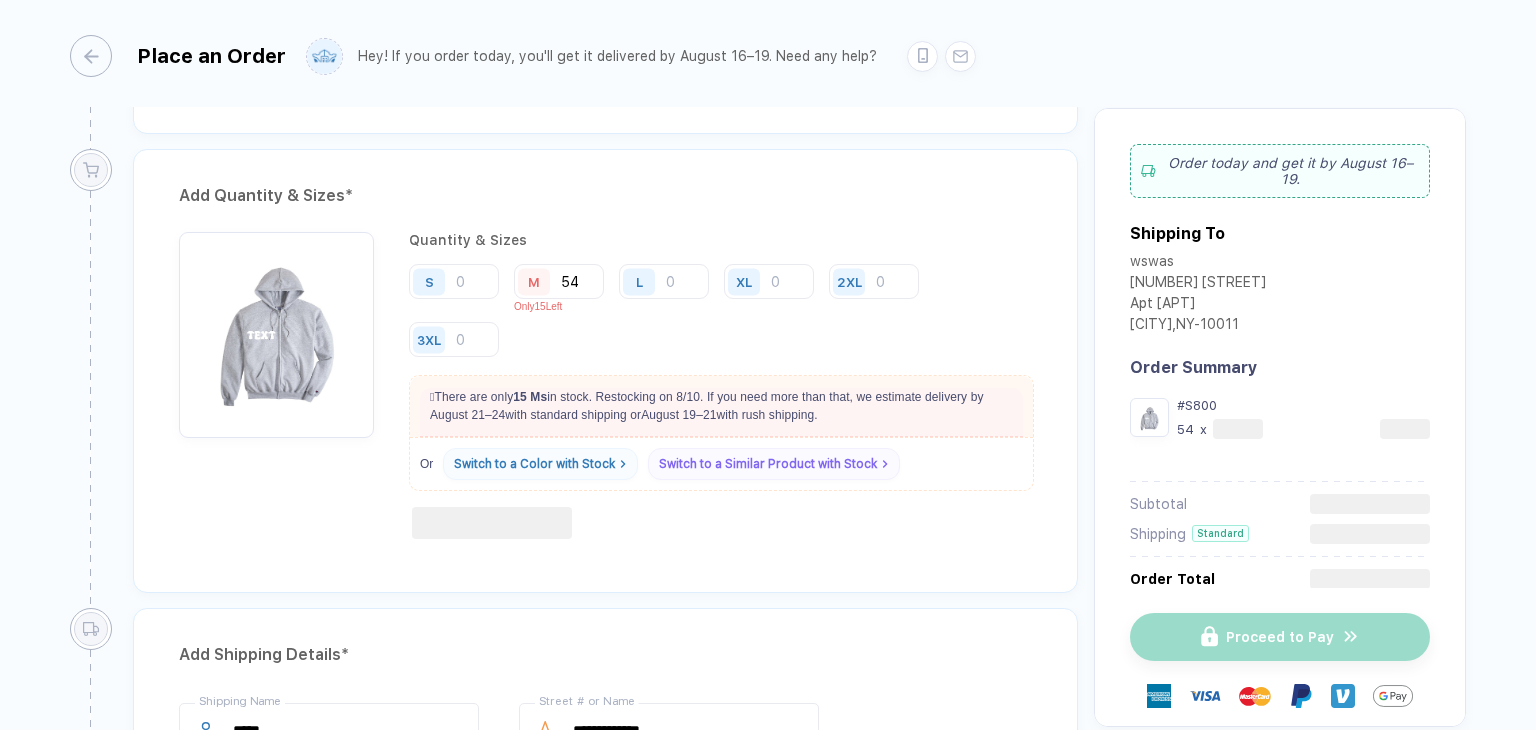 type on "54" 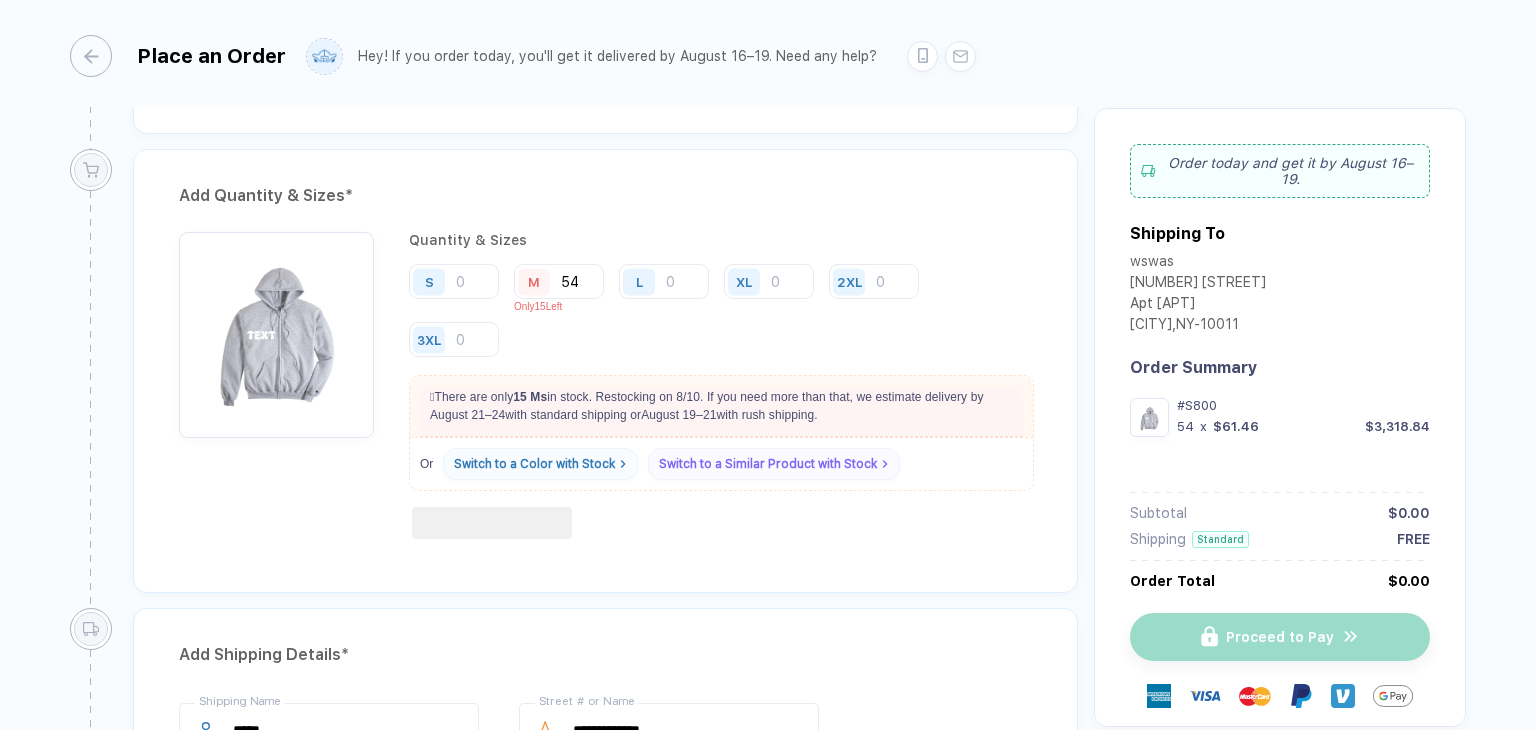 type 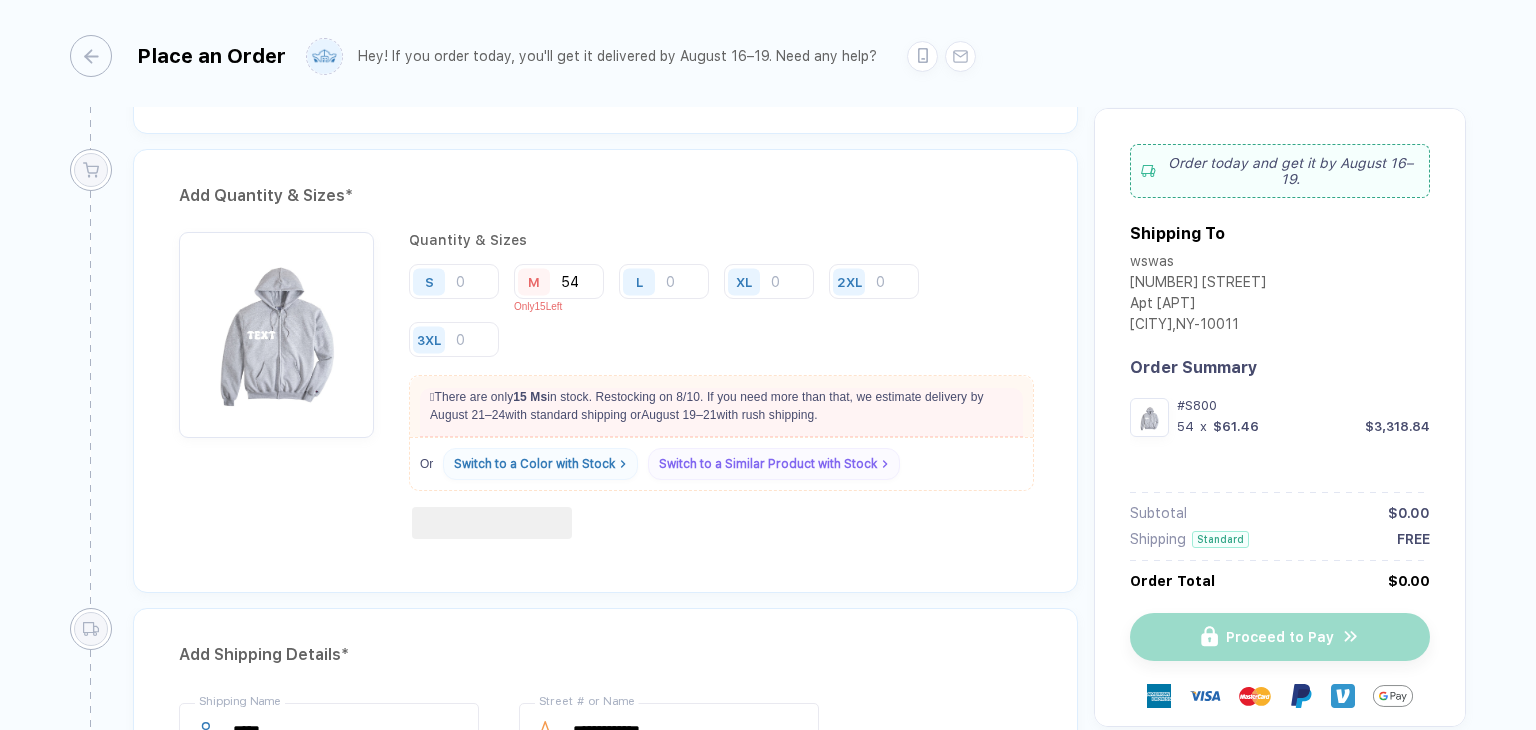 type 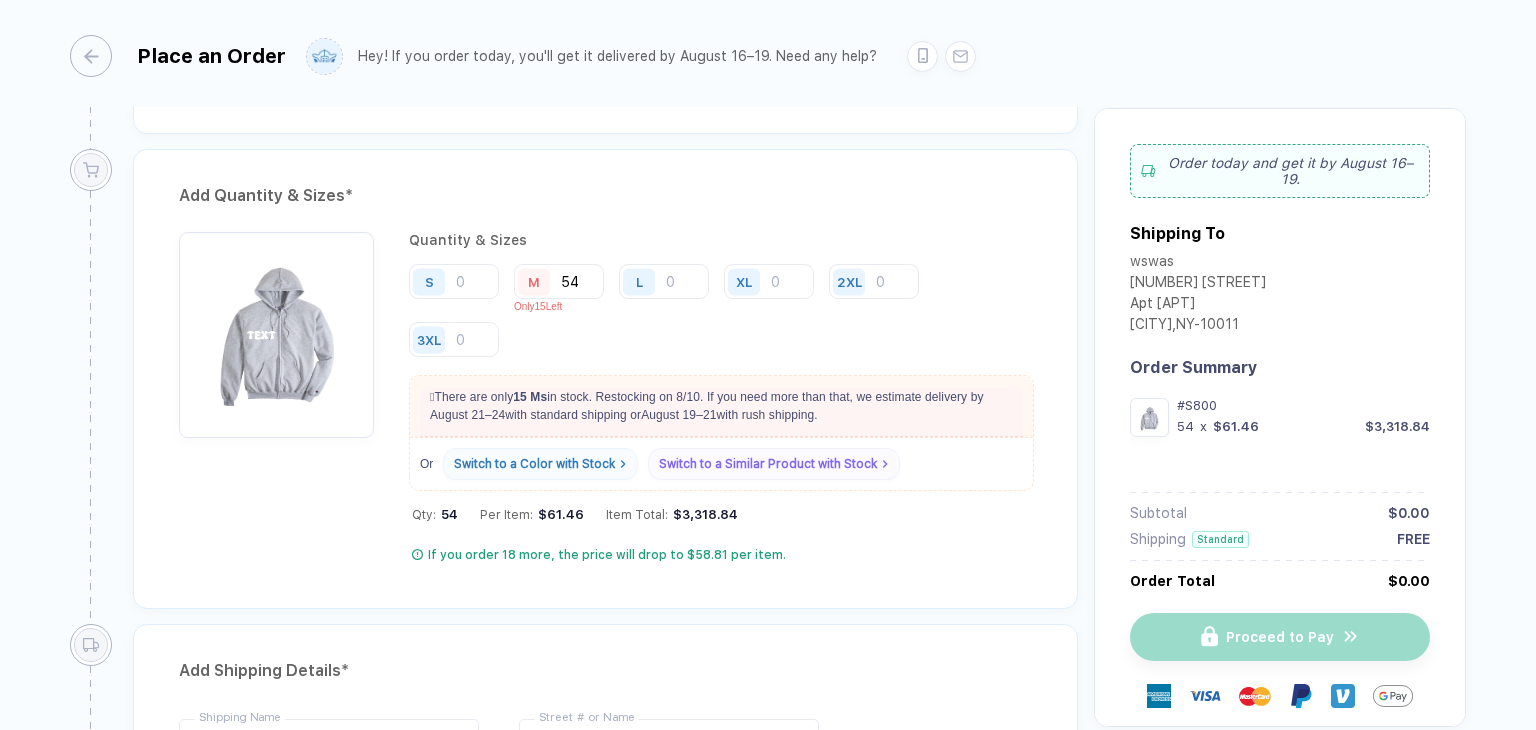 type 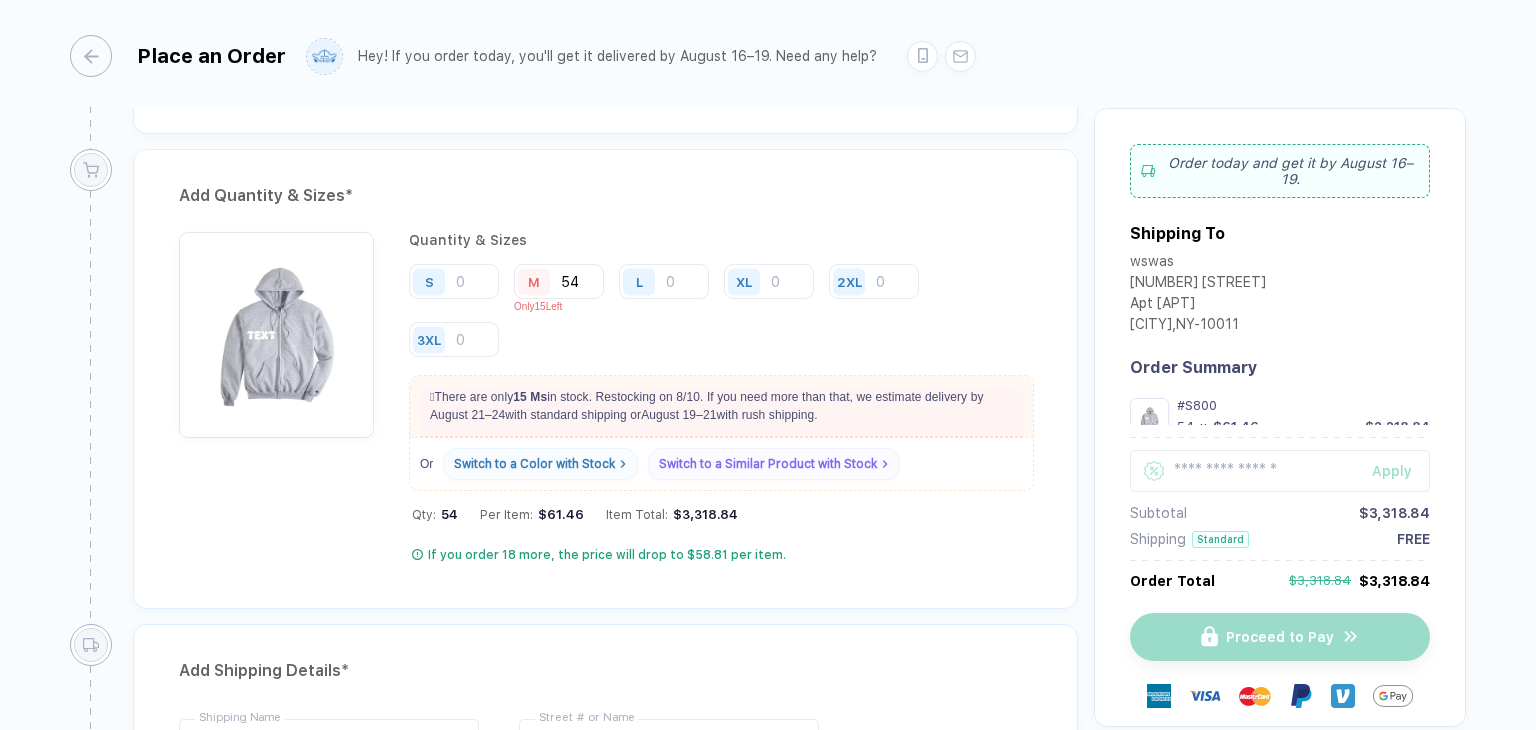 type 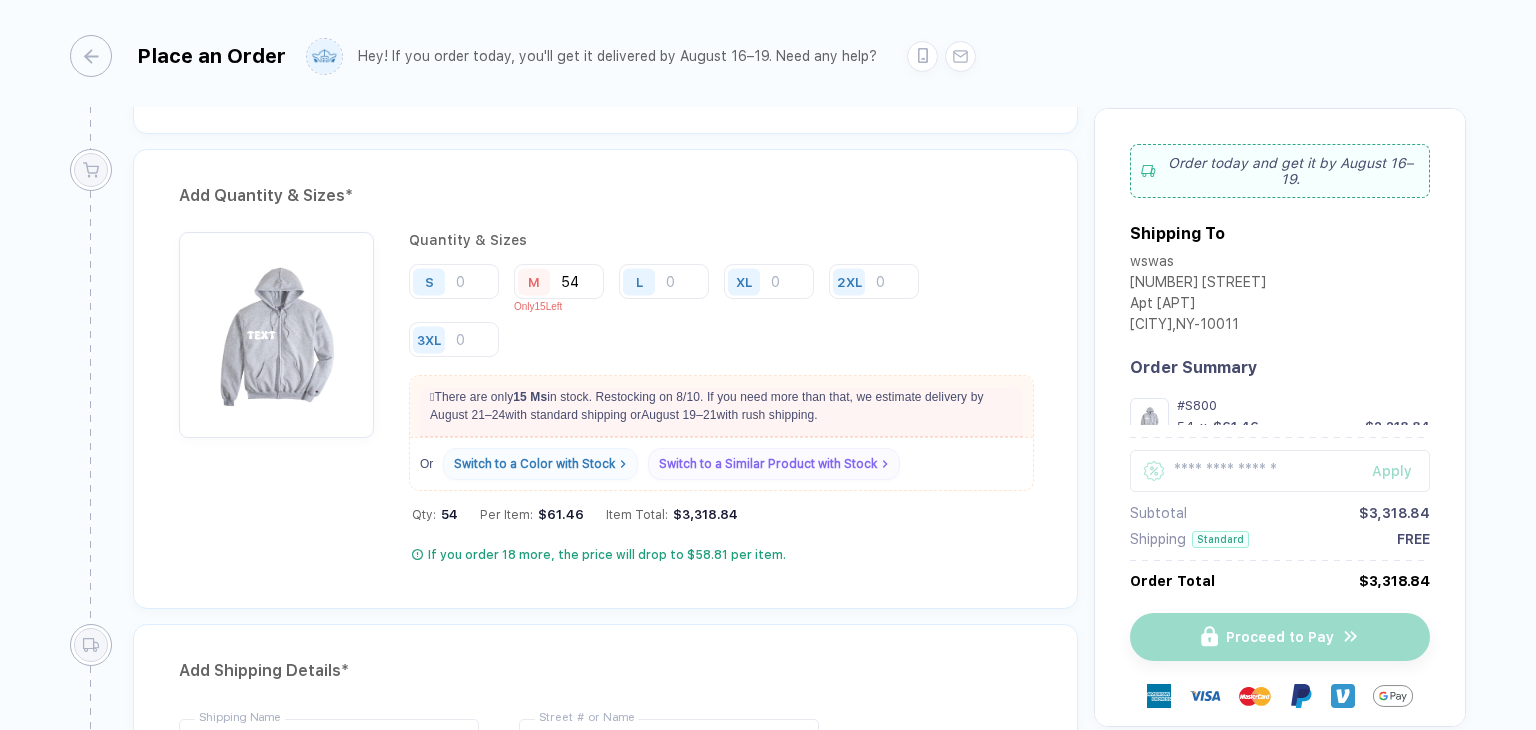 type 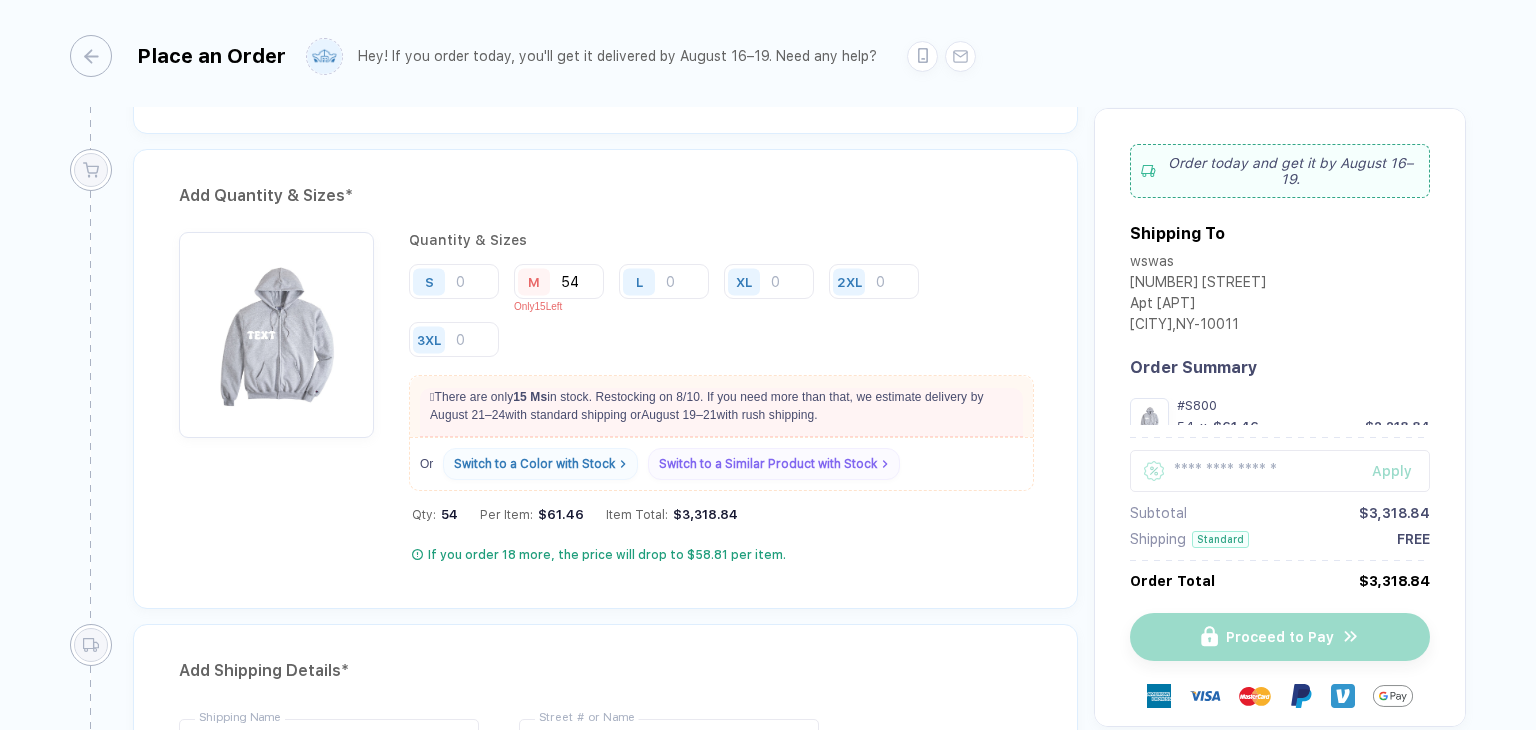 scroll, scrollTop: 1104, scrollLeft: 0, axis: vertical 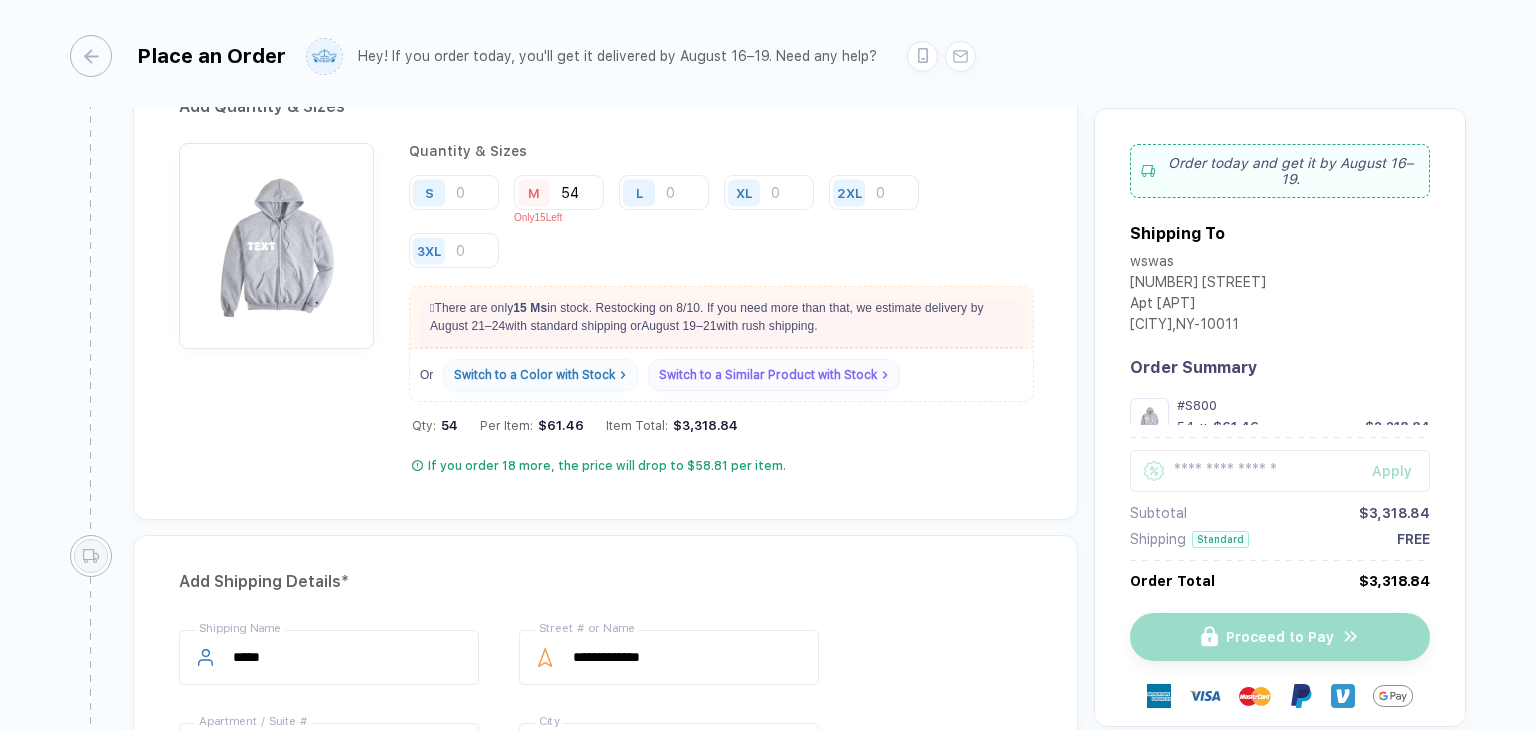type 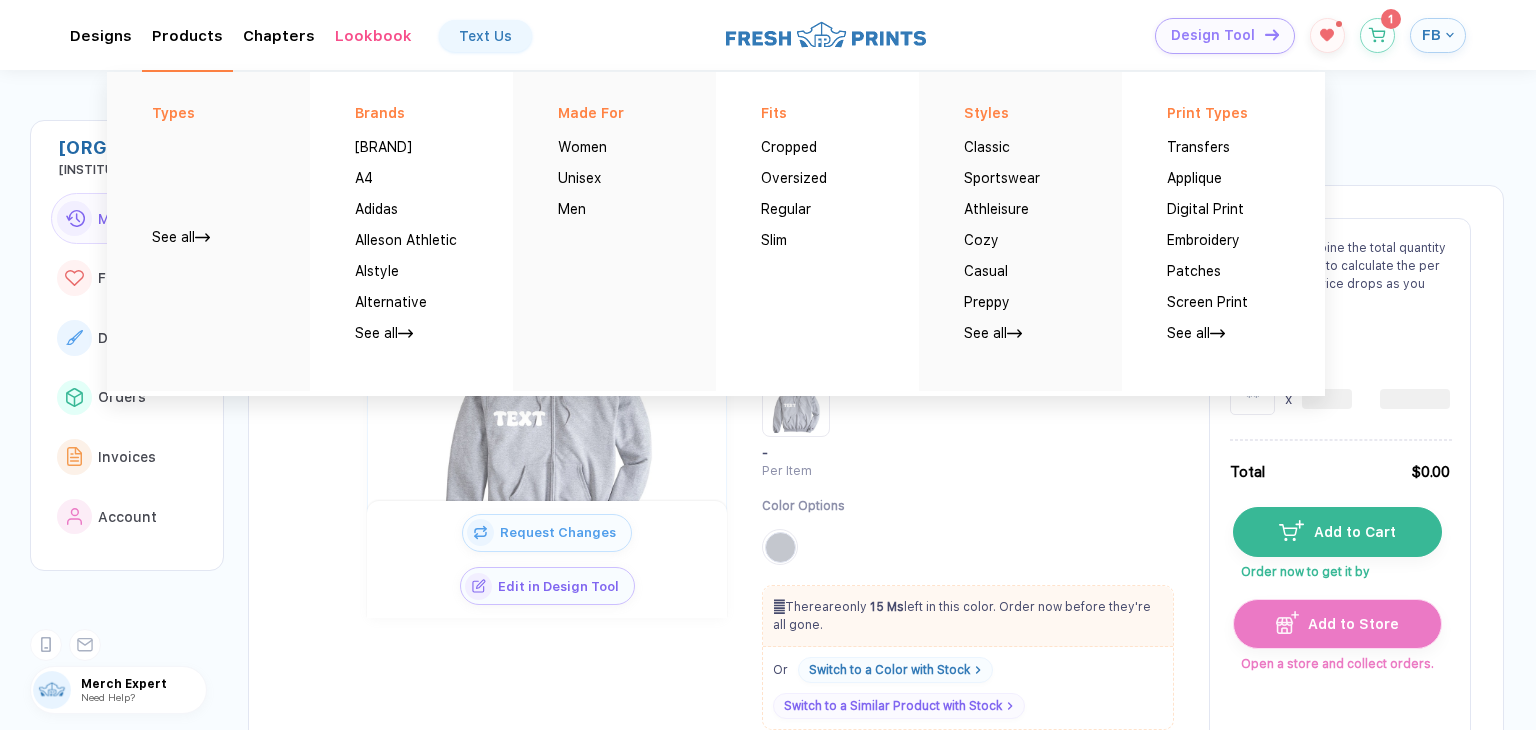 click on "Products Types See all
Brands Adams A4 Adidas Alleson Athletic Alstyle Alternative See all
Made For Women Unisex Men Fits Cropped Oversized Regular Slim Styles Classic Sportswear Athleisure Cozy Casual Preppy See all
Print Types Transfers Applique Digital Print Embroidery Patches Screen Print See all" at bounding box center (187, 36) 